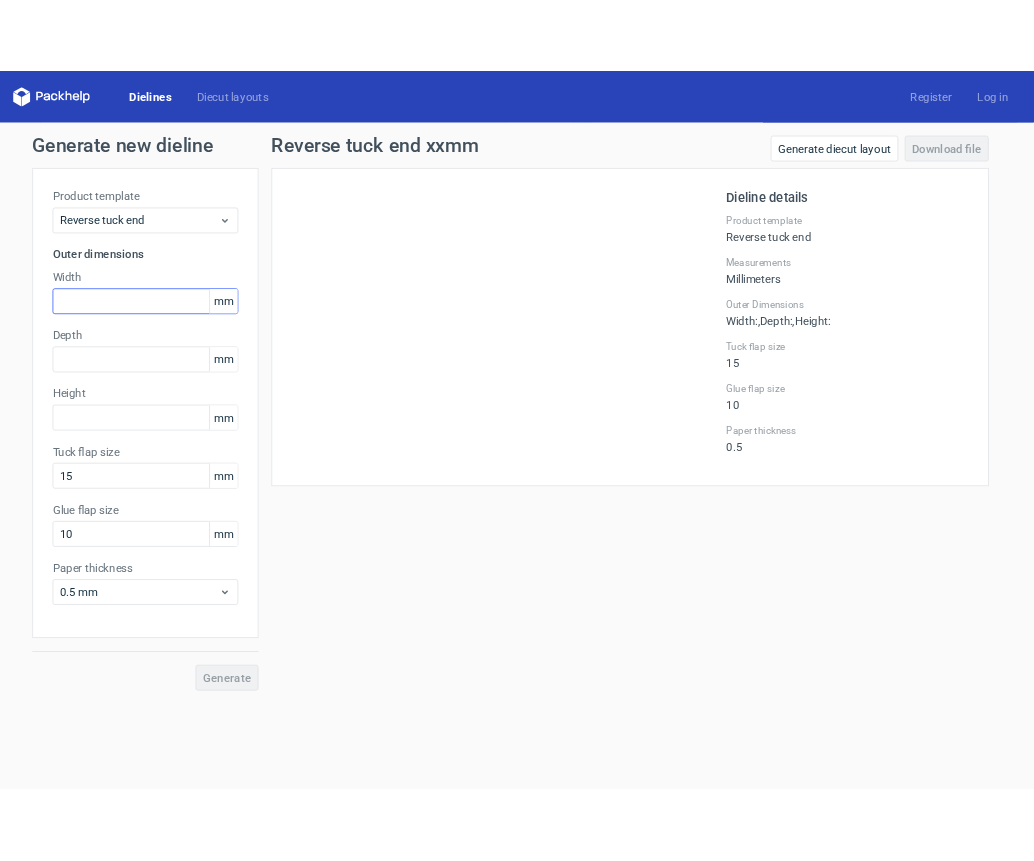 scroll, scrollTop: 0, scrollLeft: 0, axis: both 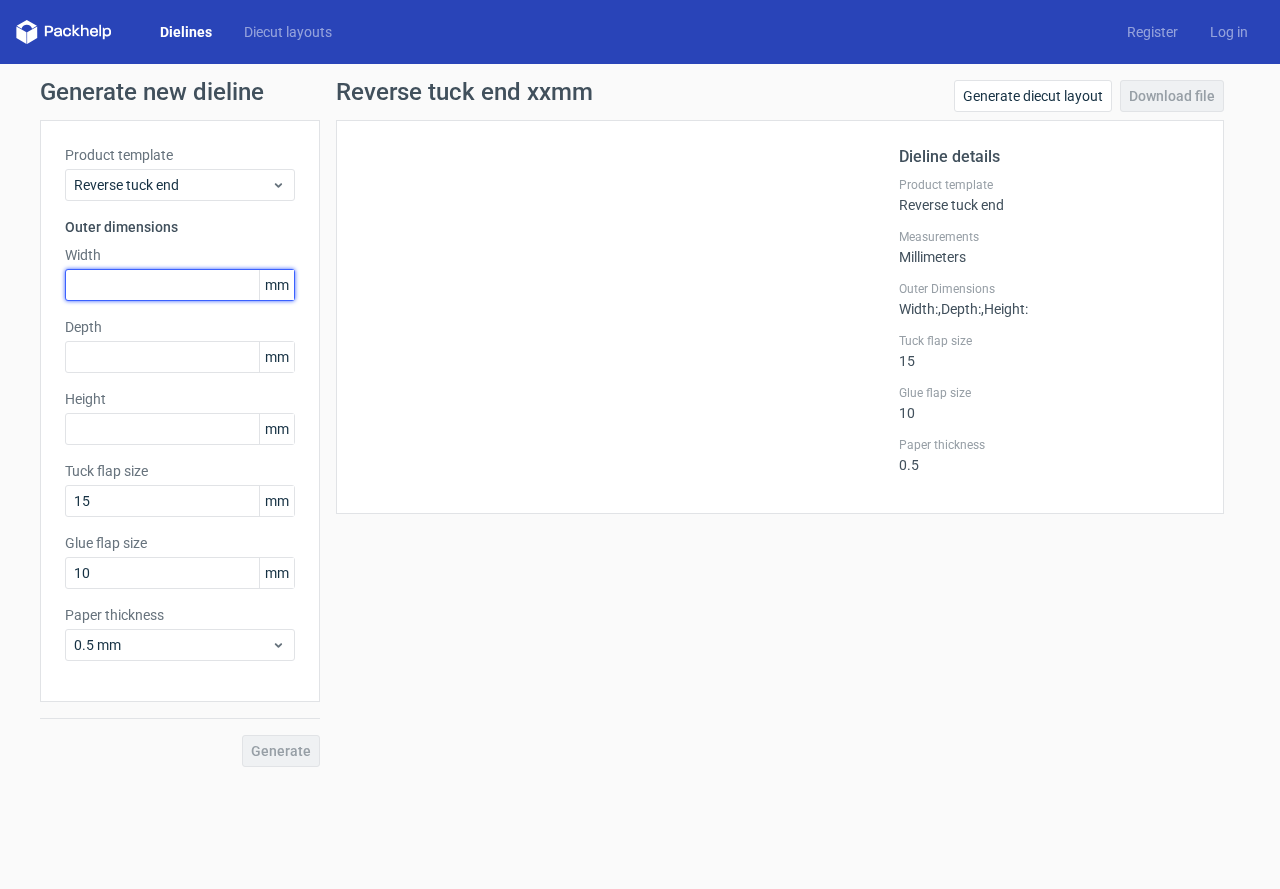 click at bounding box center (180, 285) 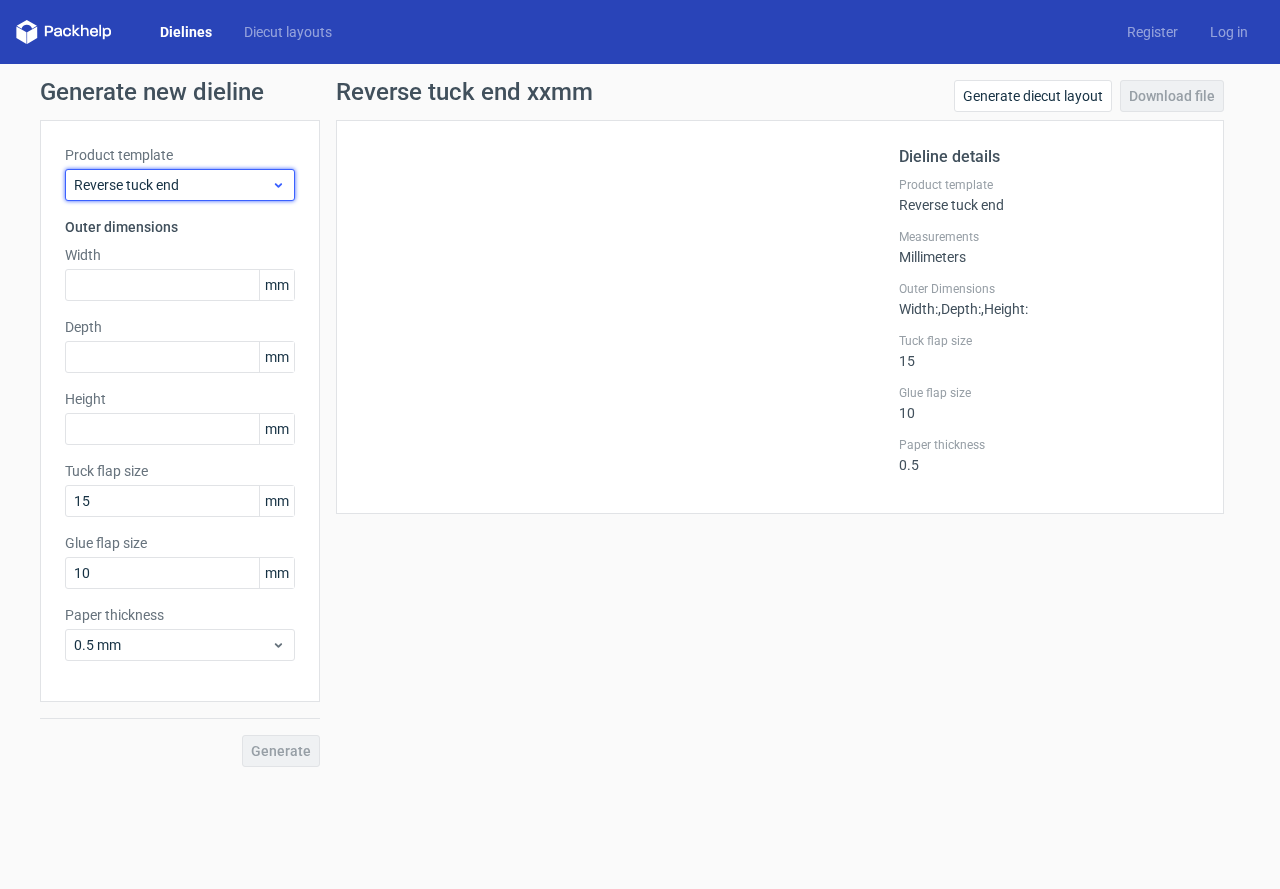 click on "Reverse tuck end" at bounding box center (180, 185) 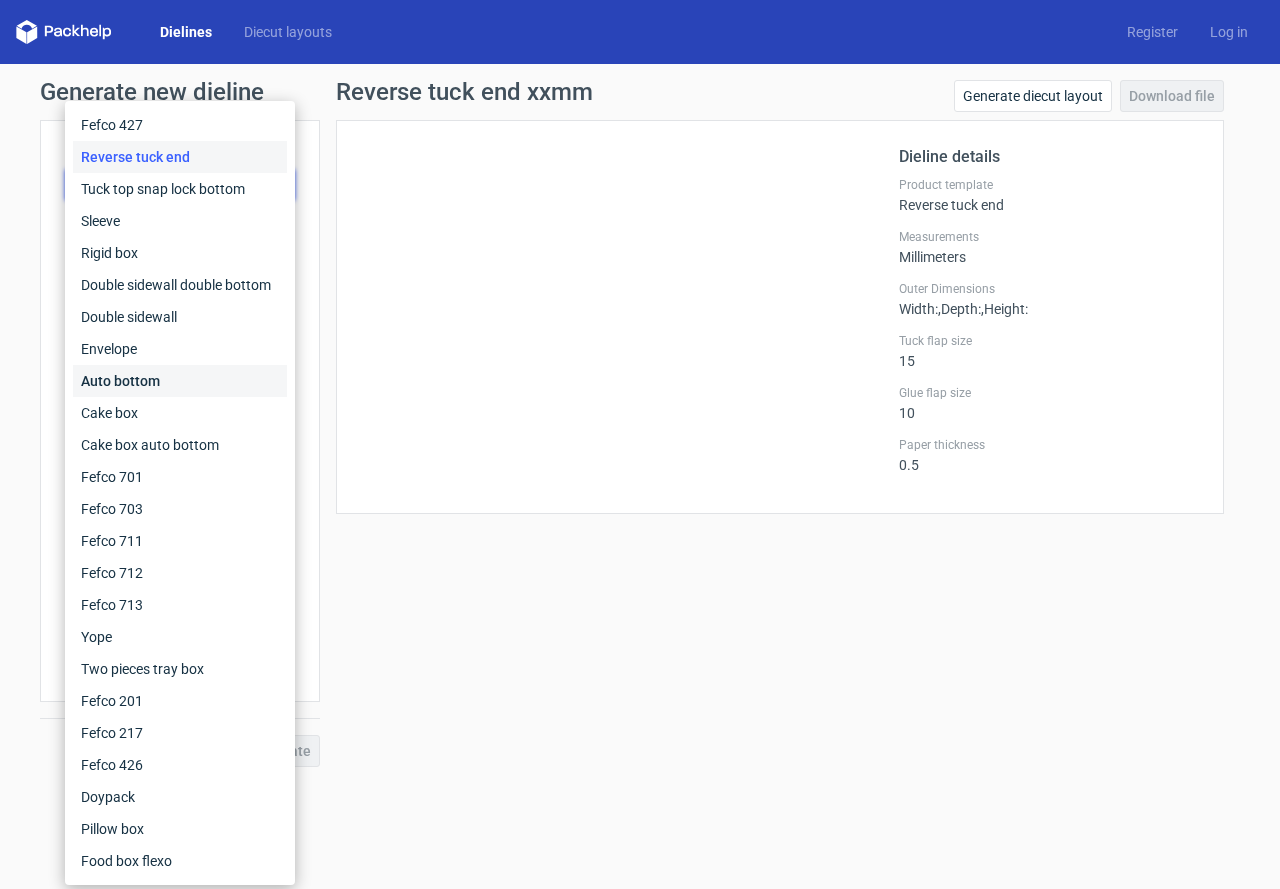 click on "Auto bottom" at bounding box center [180, 381] 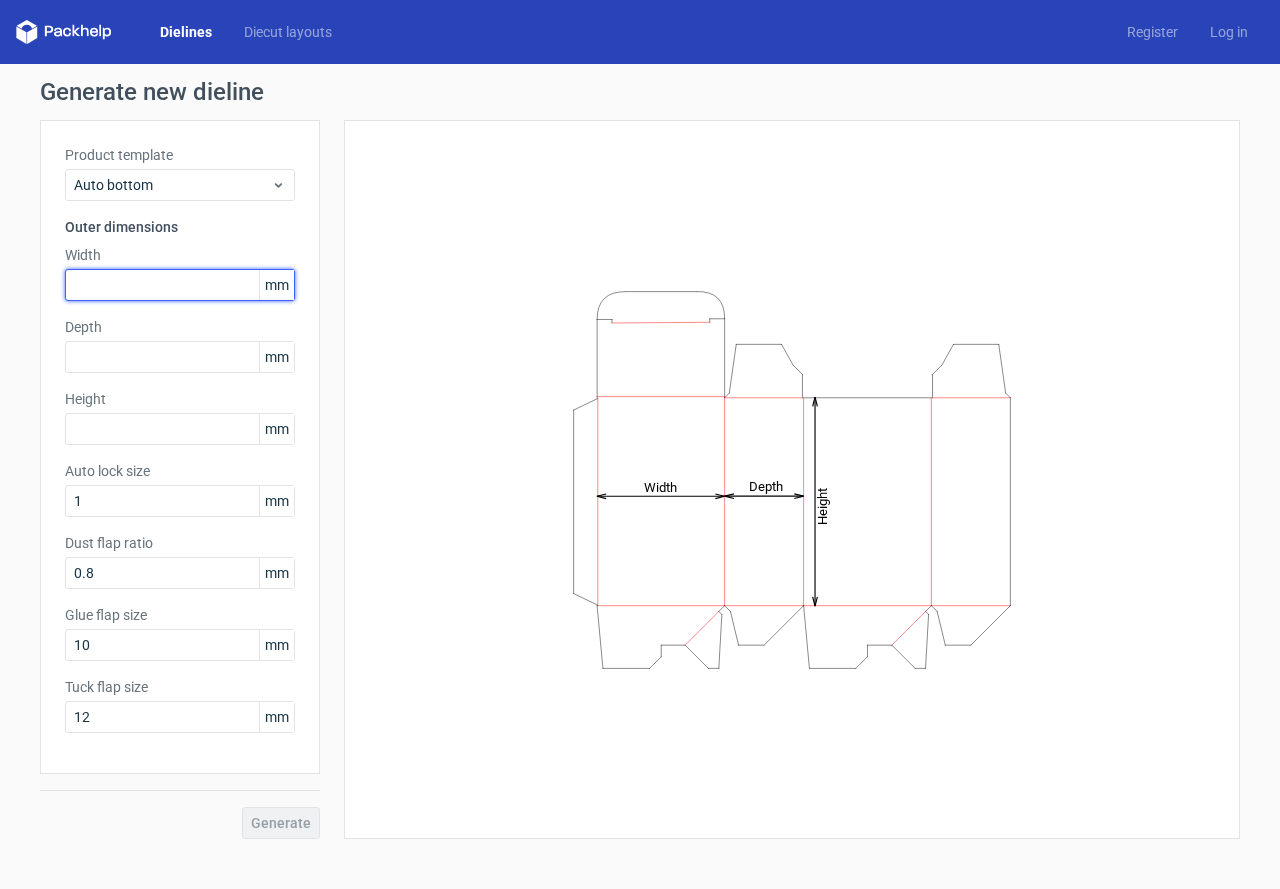 click at bounding box center (180, 285) 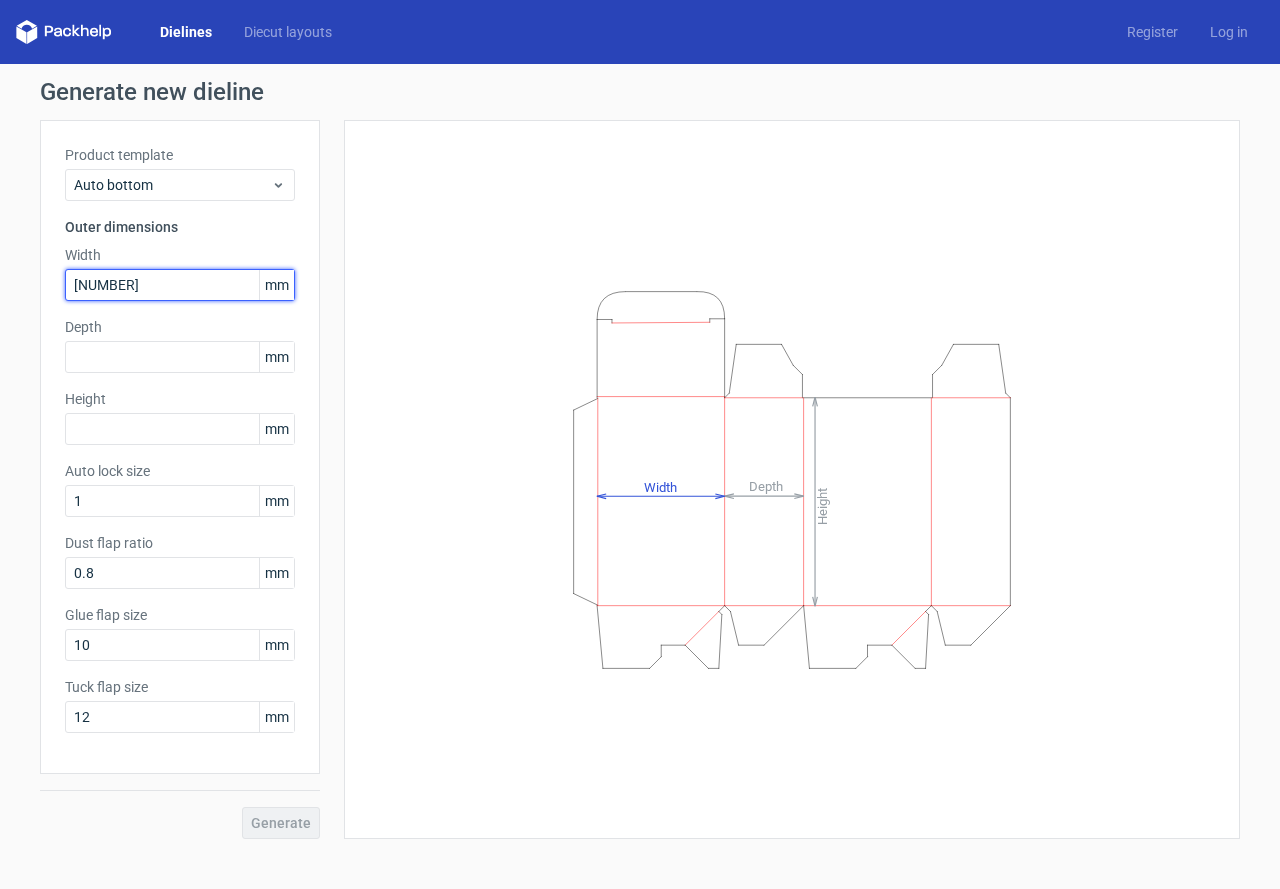 type on "[NUMBER]" 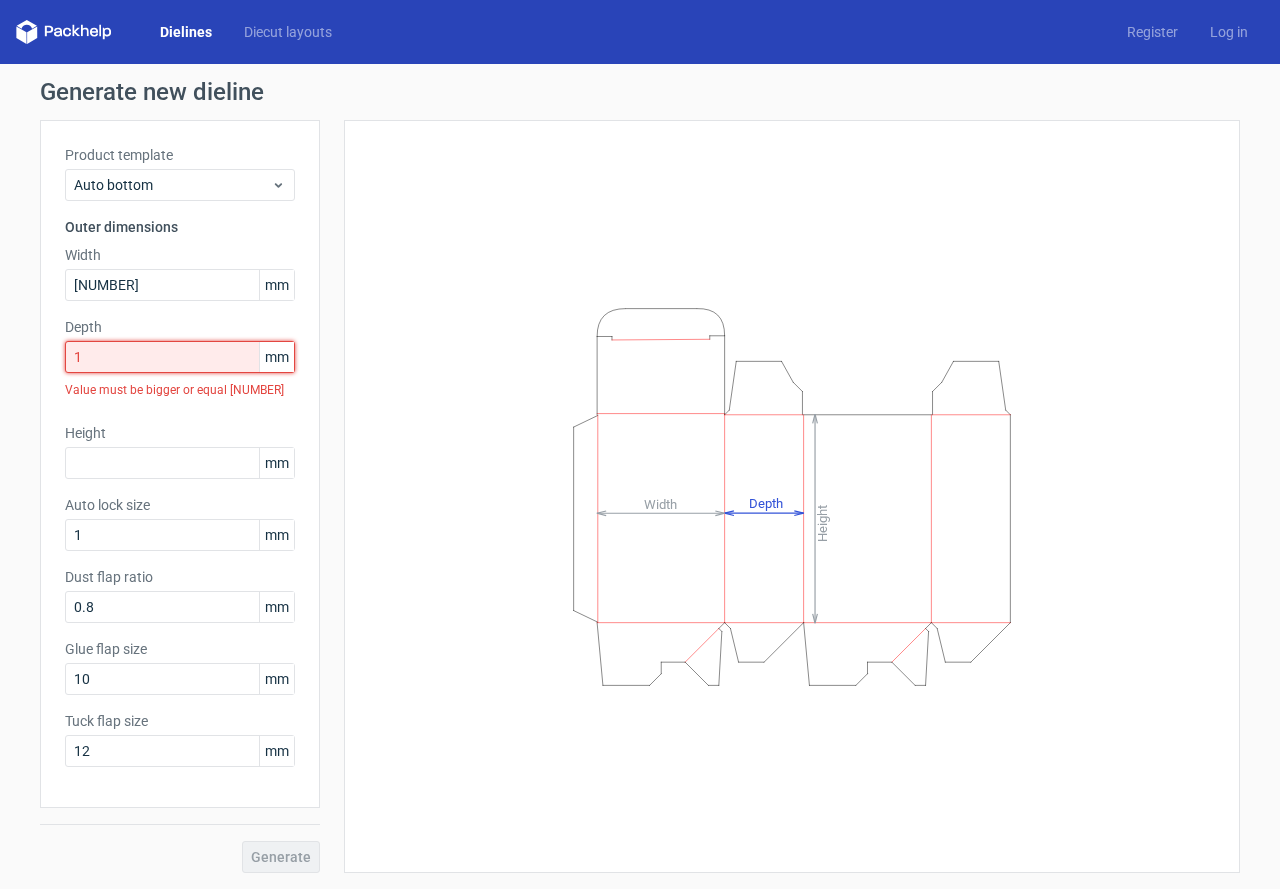click on "1" at bounding box center (180, 357) 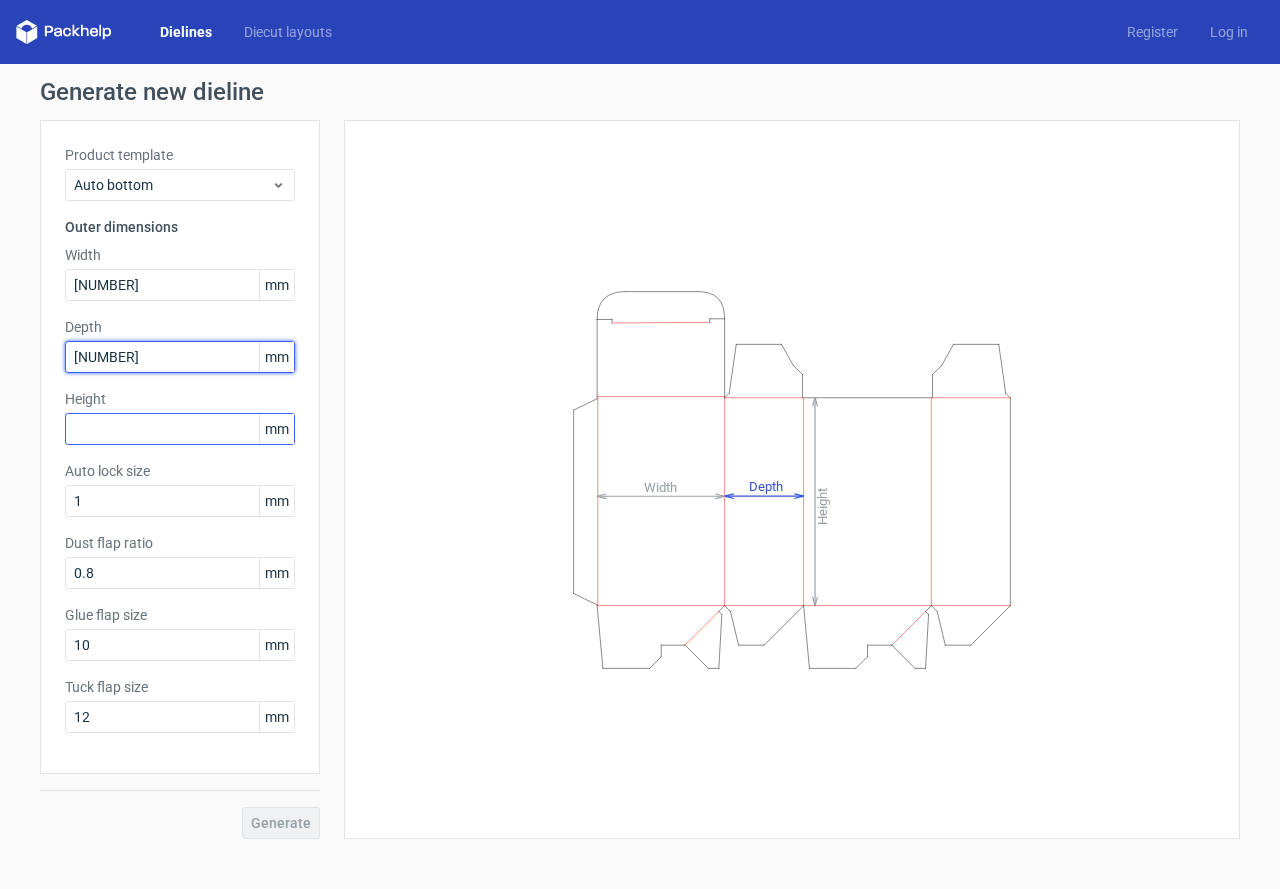 type on "[NUMBER]" 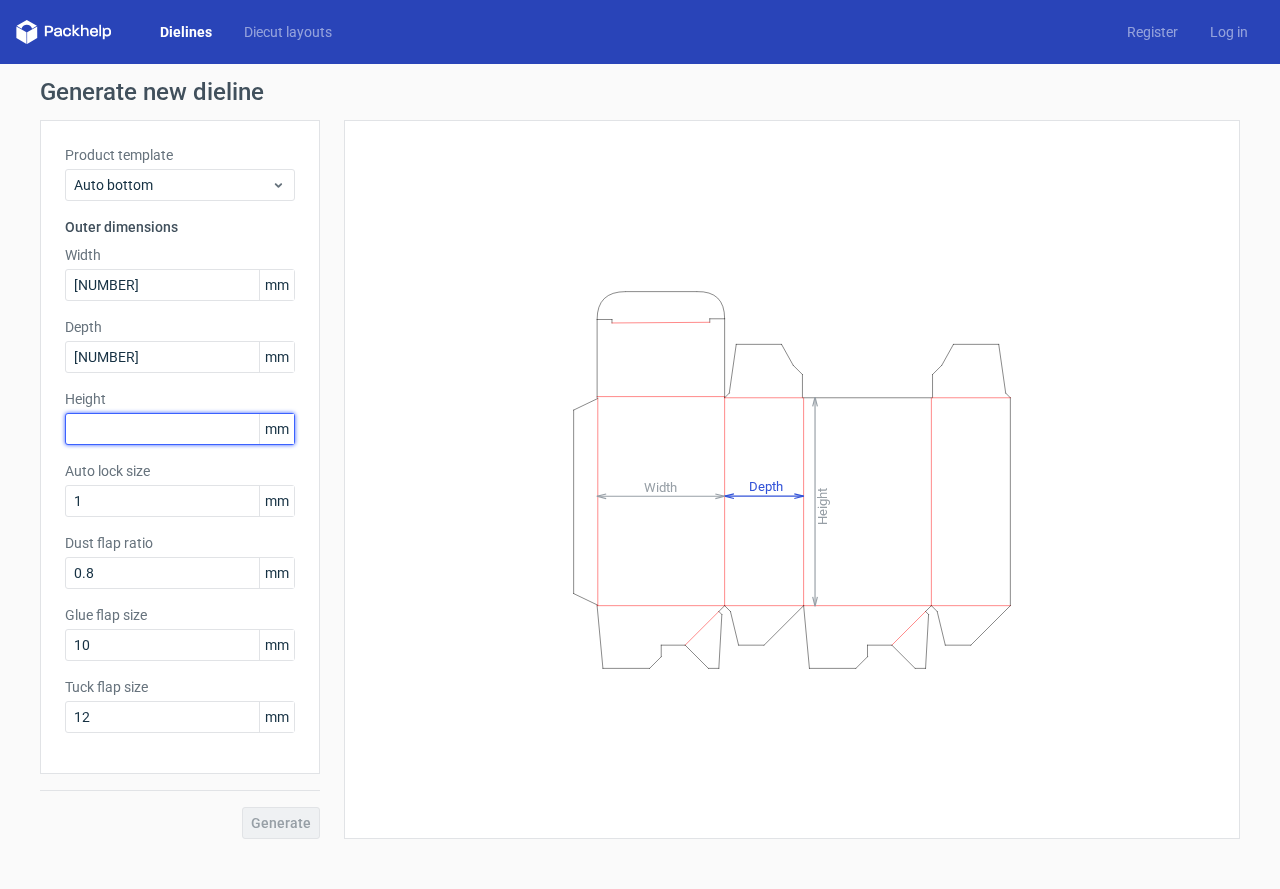 click at bounding box center [180, 429] 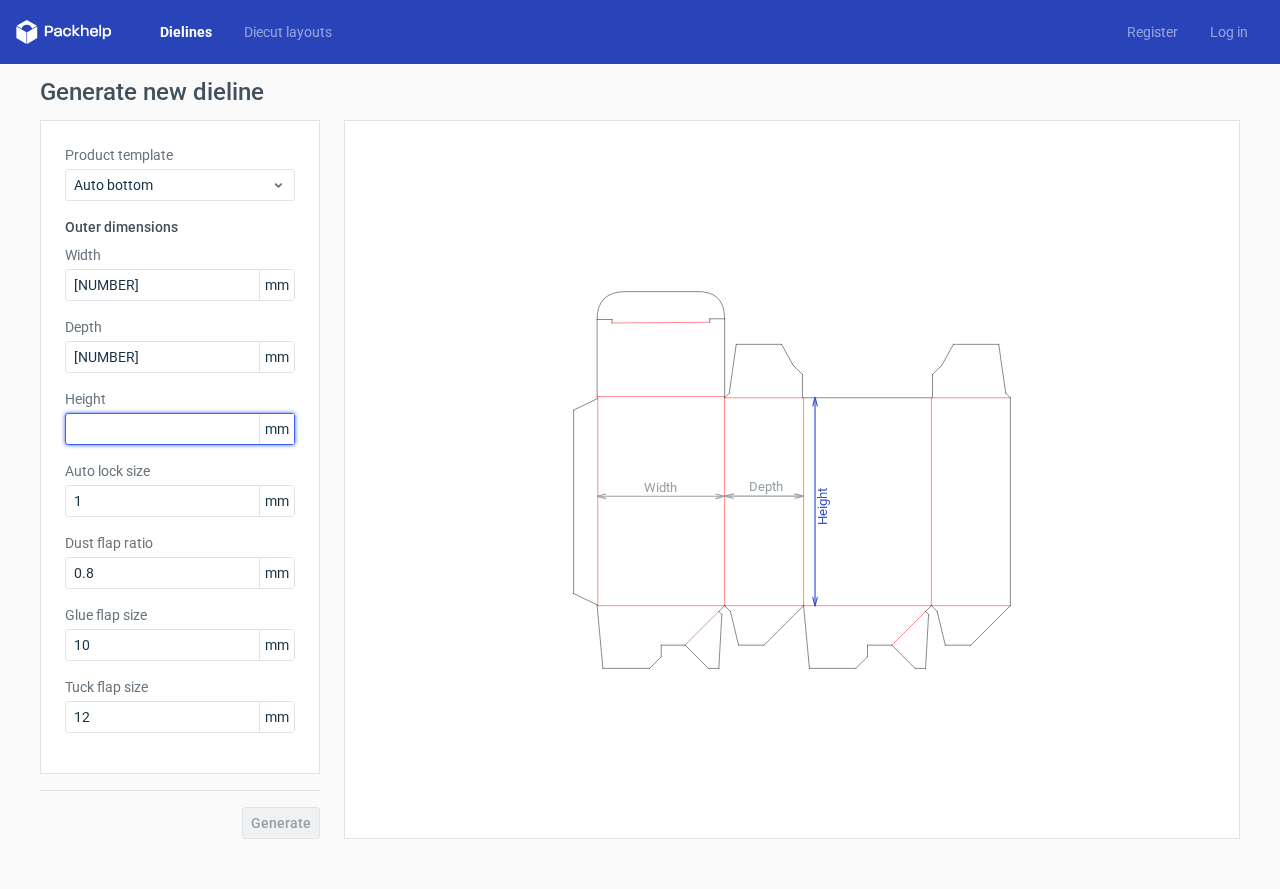 click at bounding box center (180, 429) 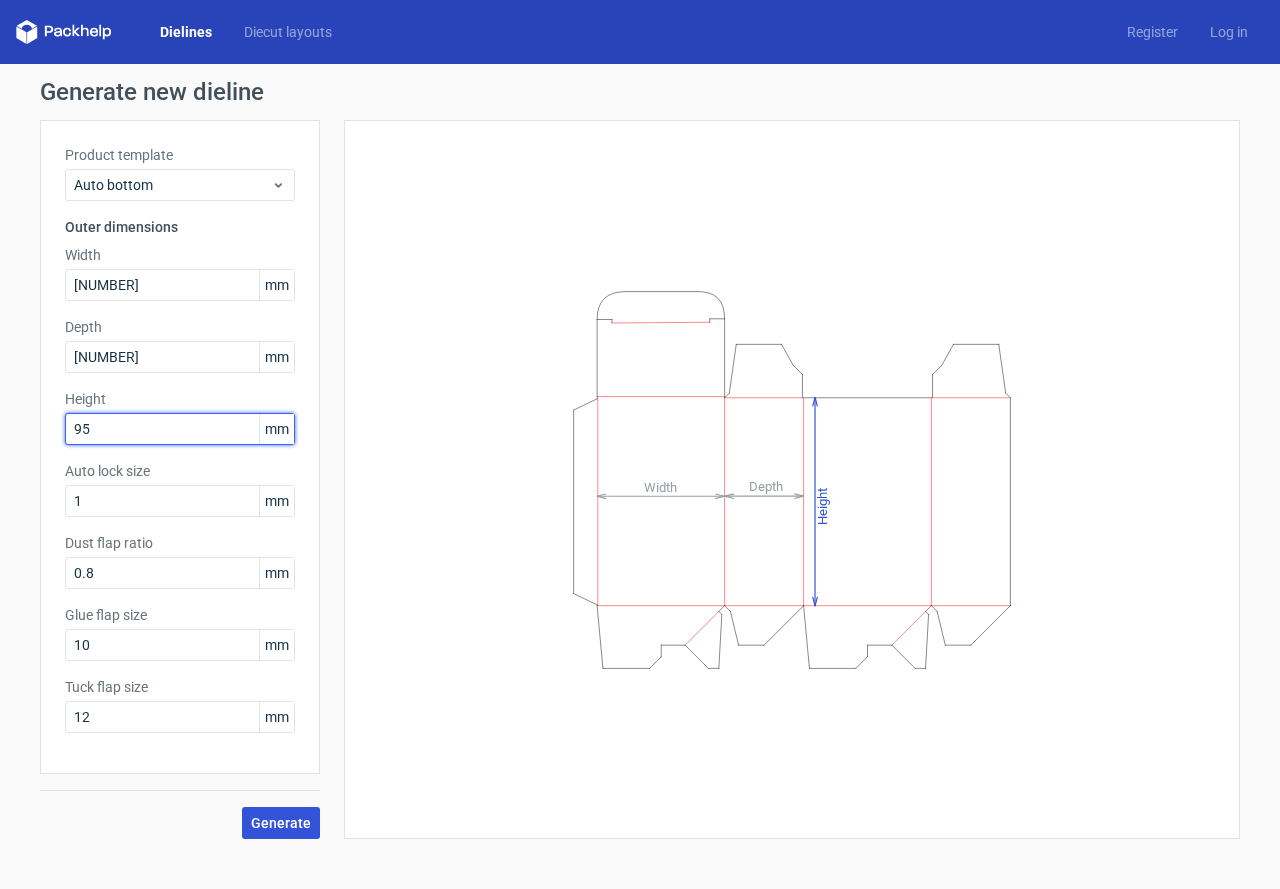 type on "95" 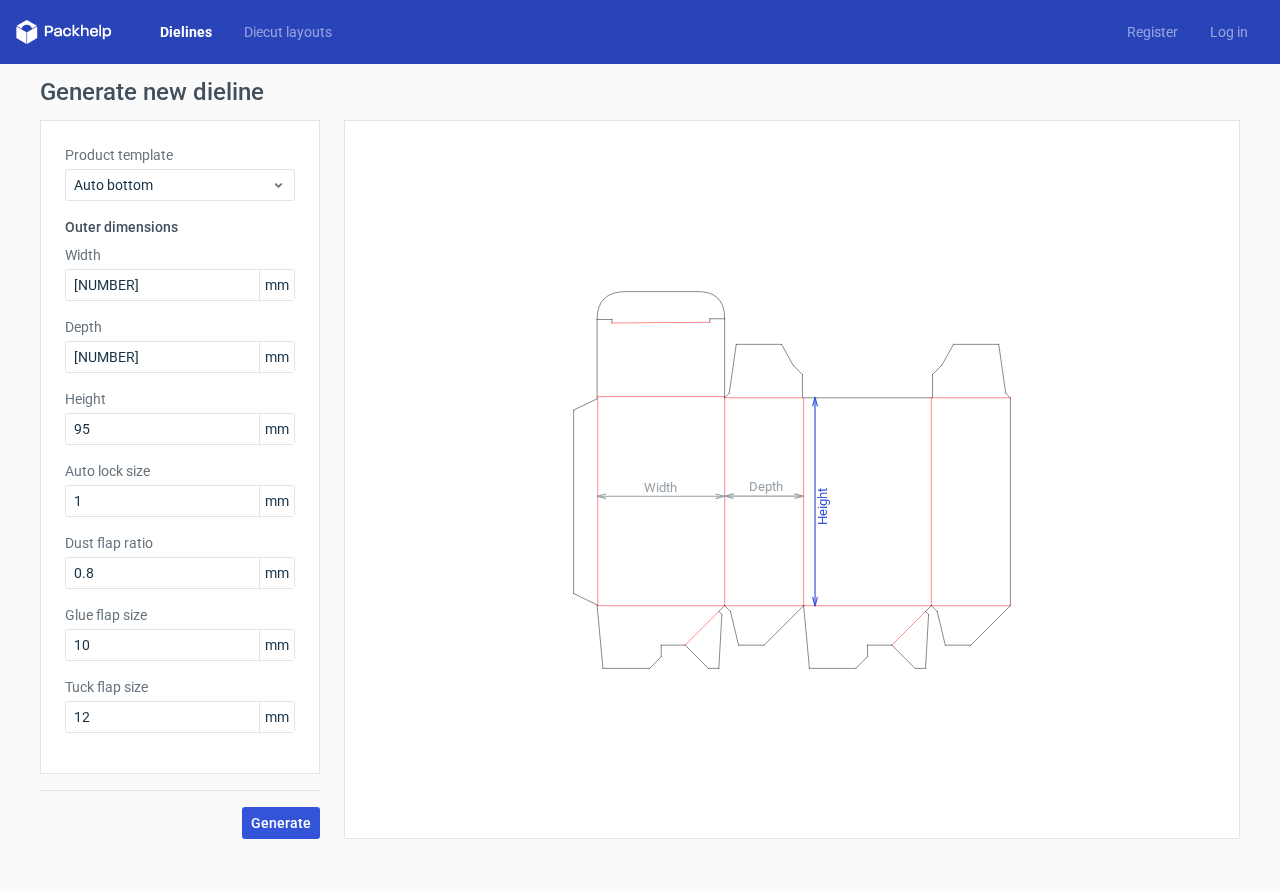 click on "Generate" at bounding box center [281, 823] 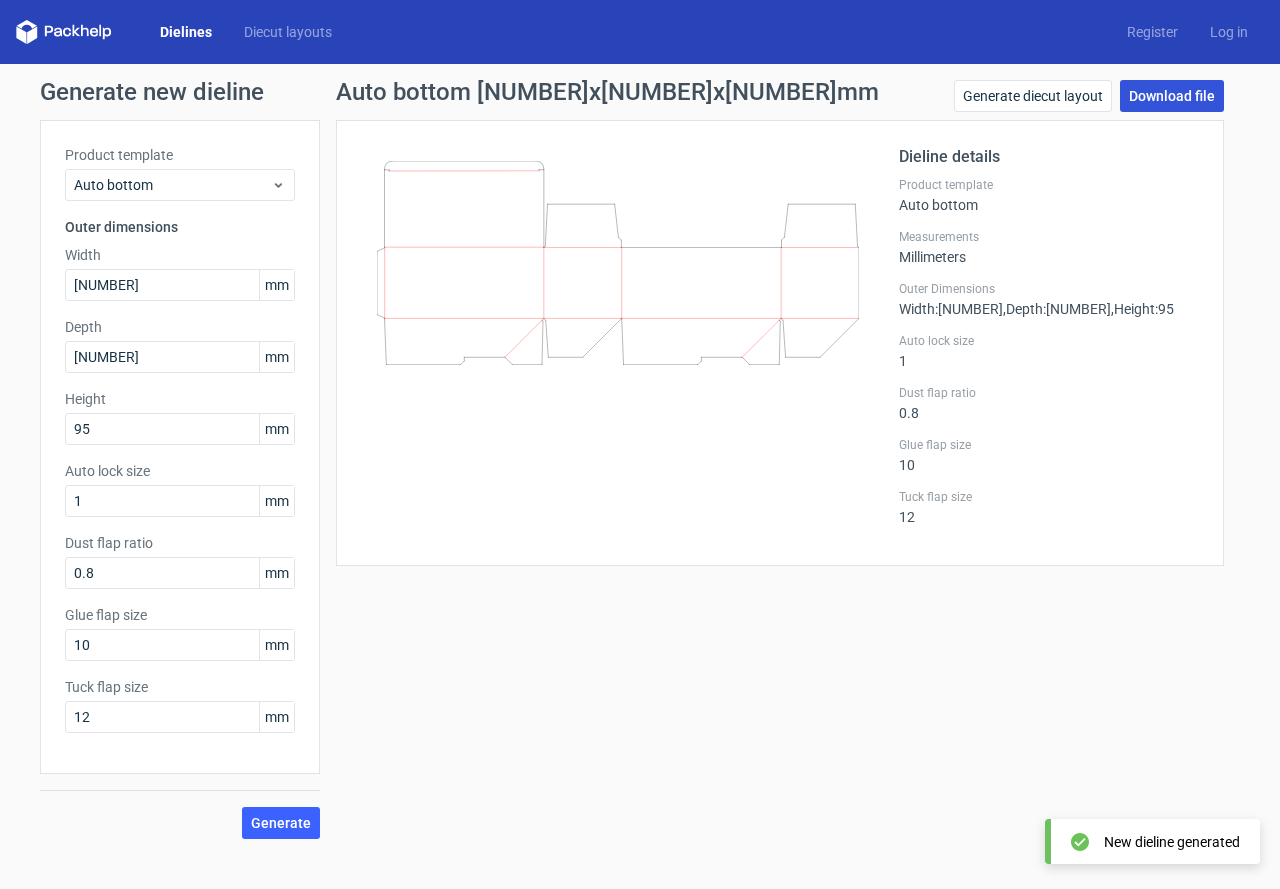 click on "Download file" at bounding box center (1172, 96) 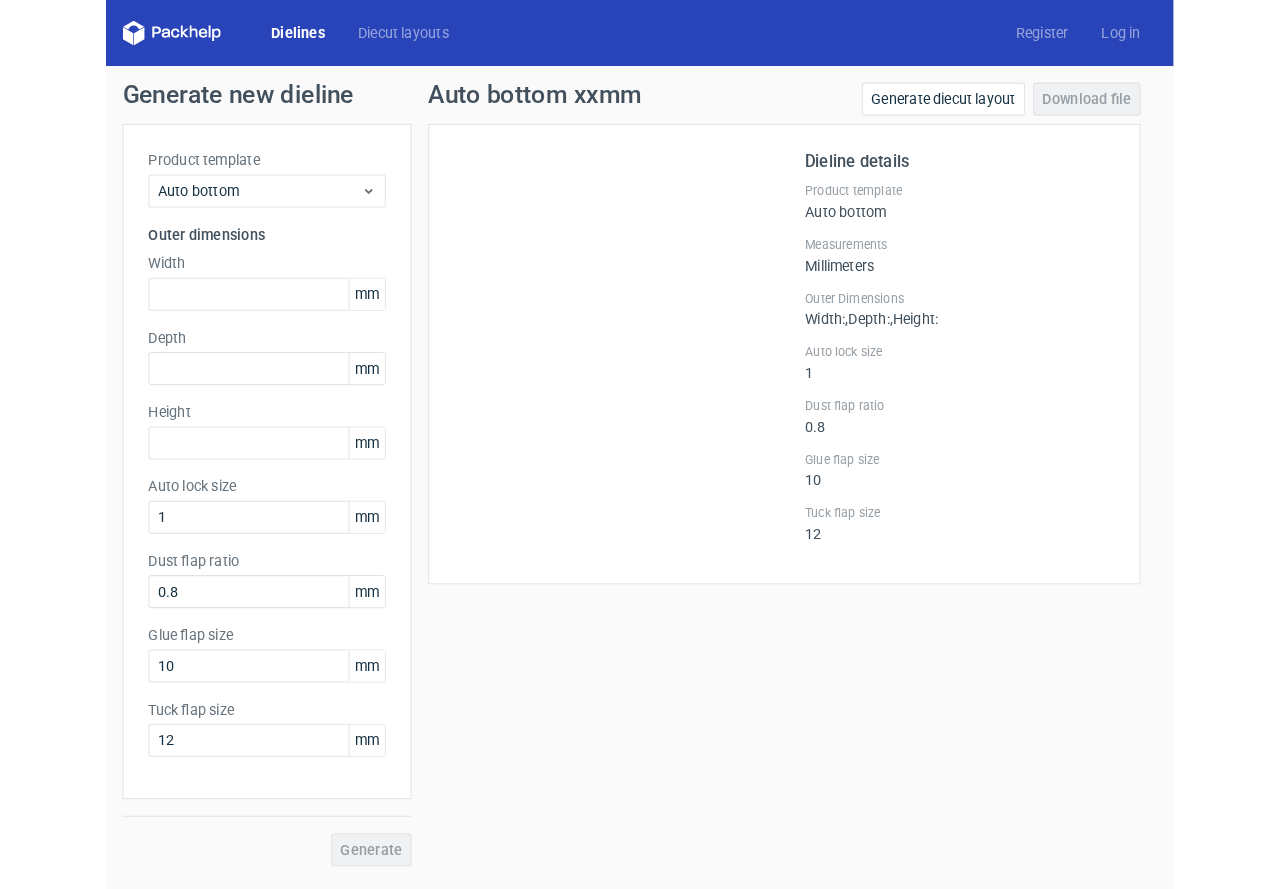 scroll, scrollTop: 0, scrollLeft: 0, axis: both 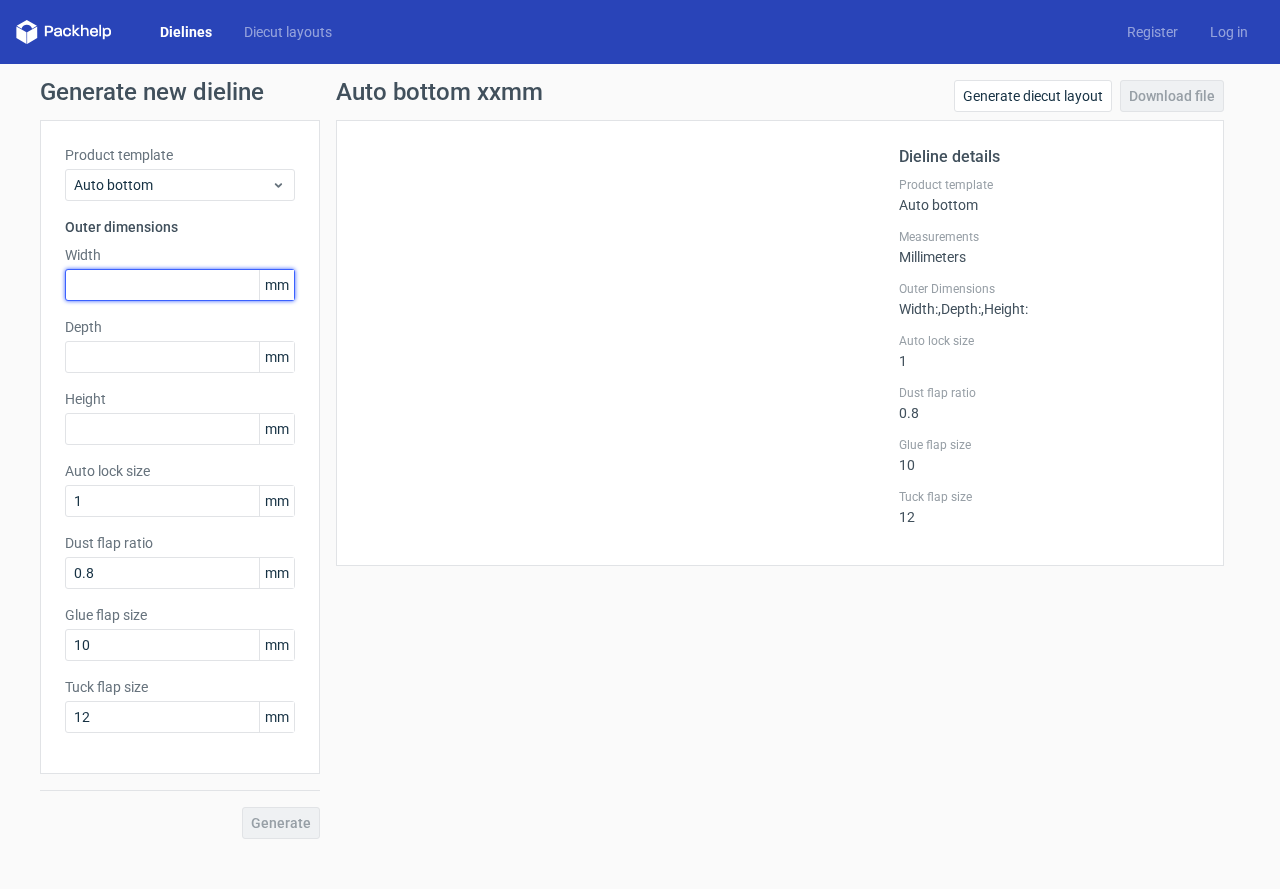 click at bounding box center (180, 285) 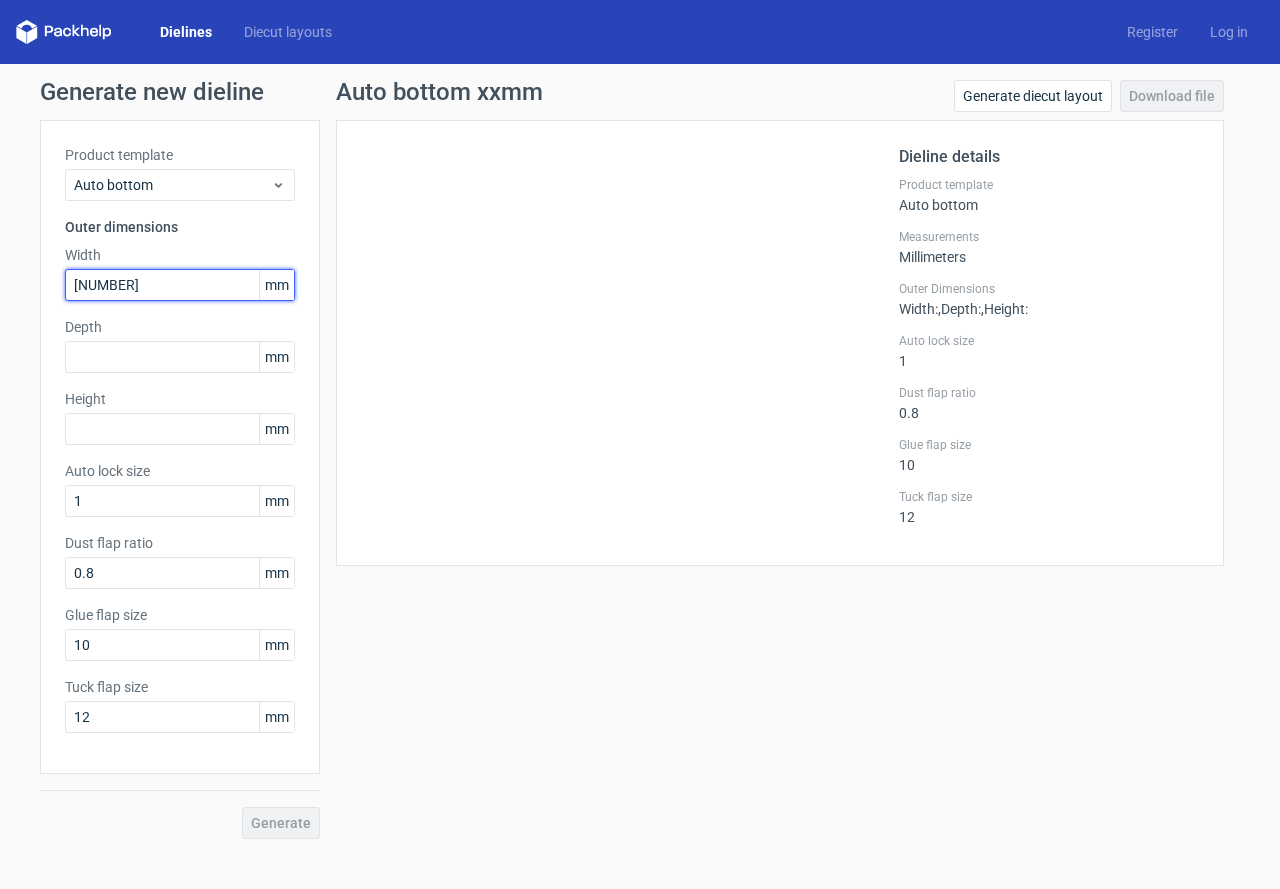 type on "[NUMBER]" 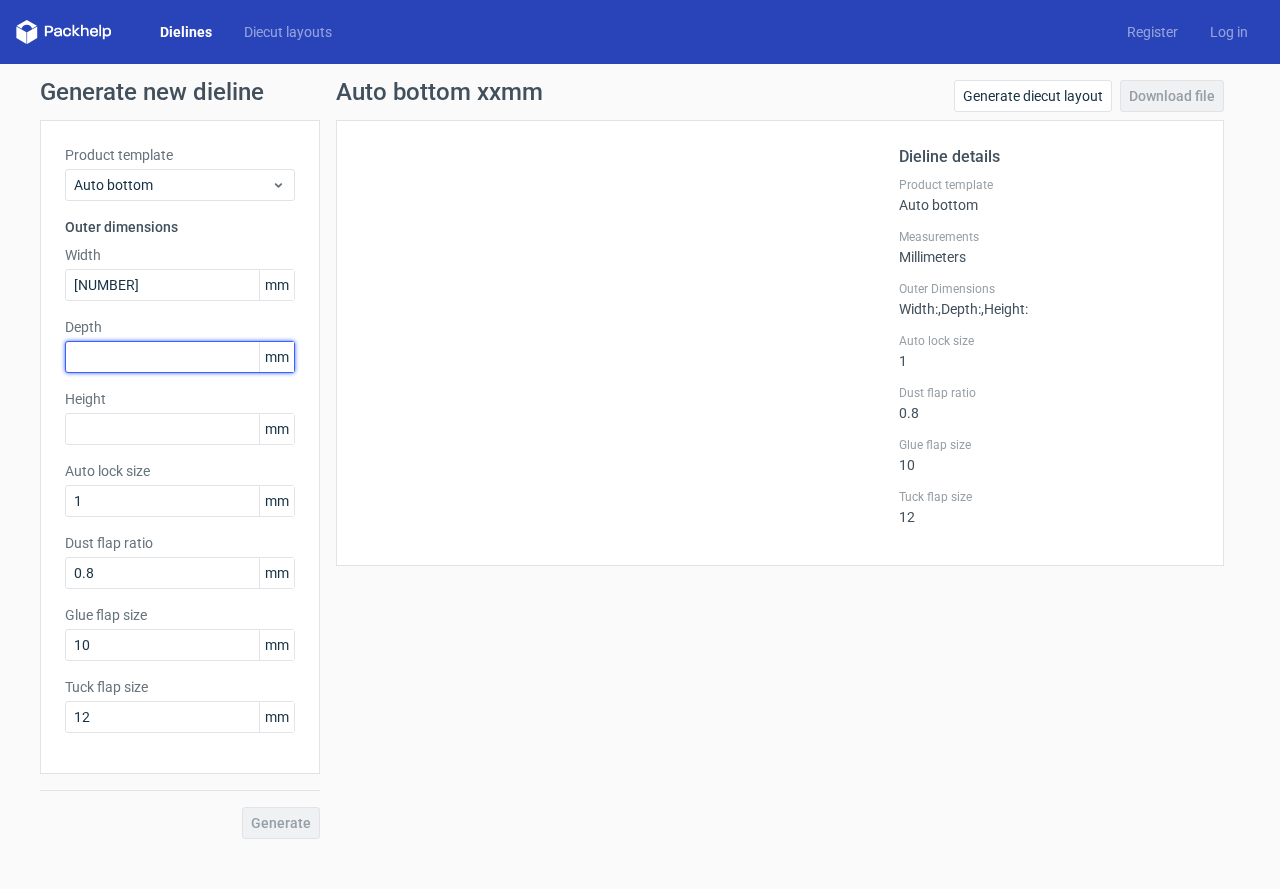 click at bounding box center [180, 357] 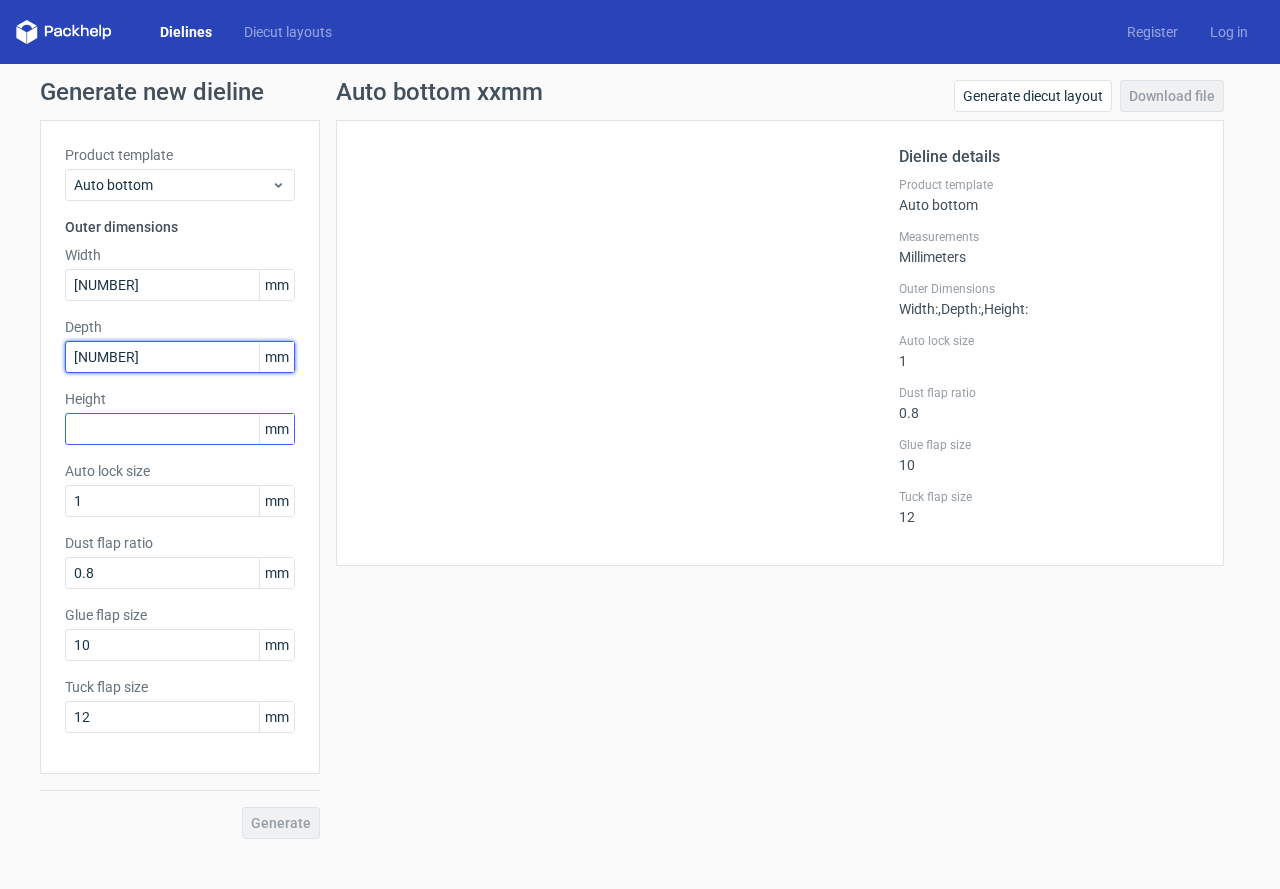 type on "[NUMBER]" 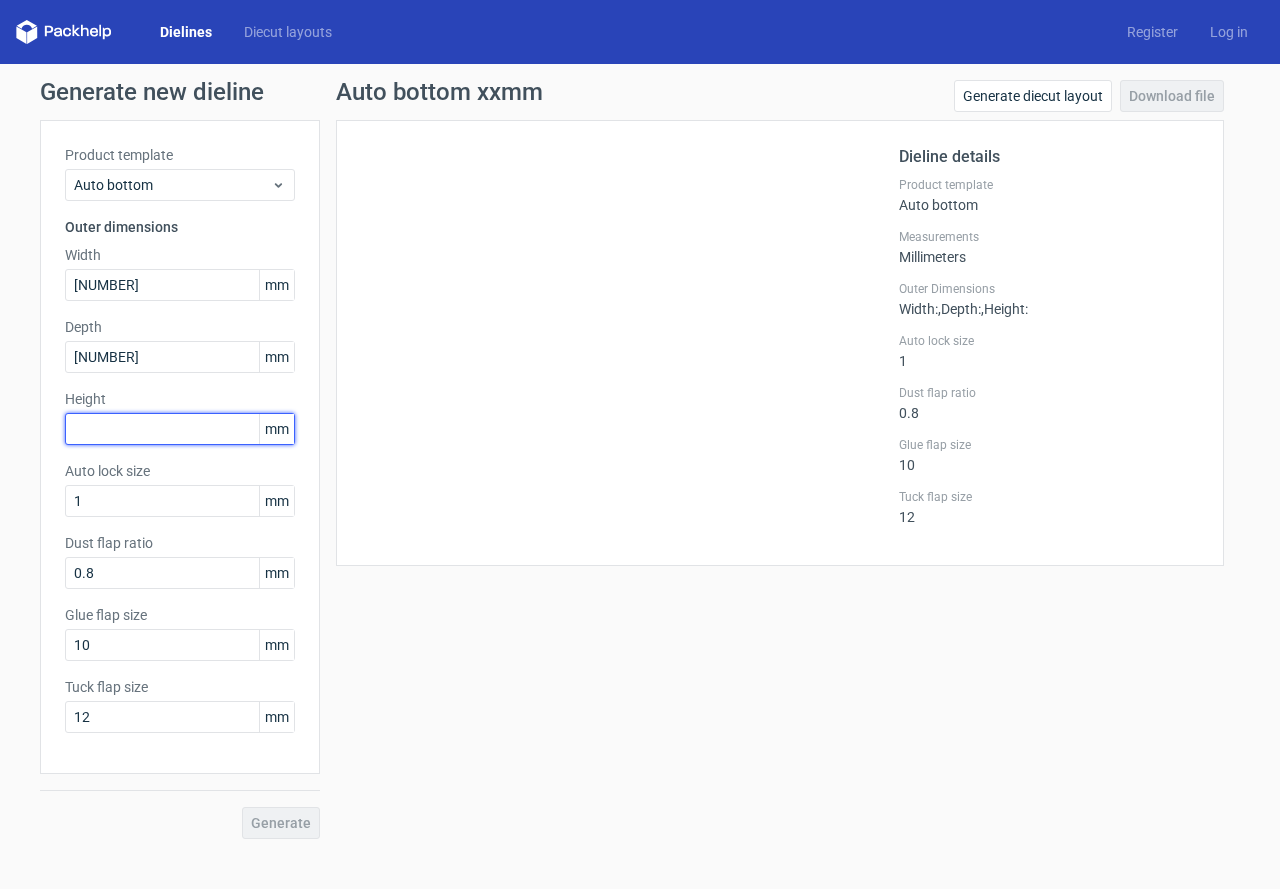 click at bounding box center (180, 429) 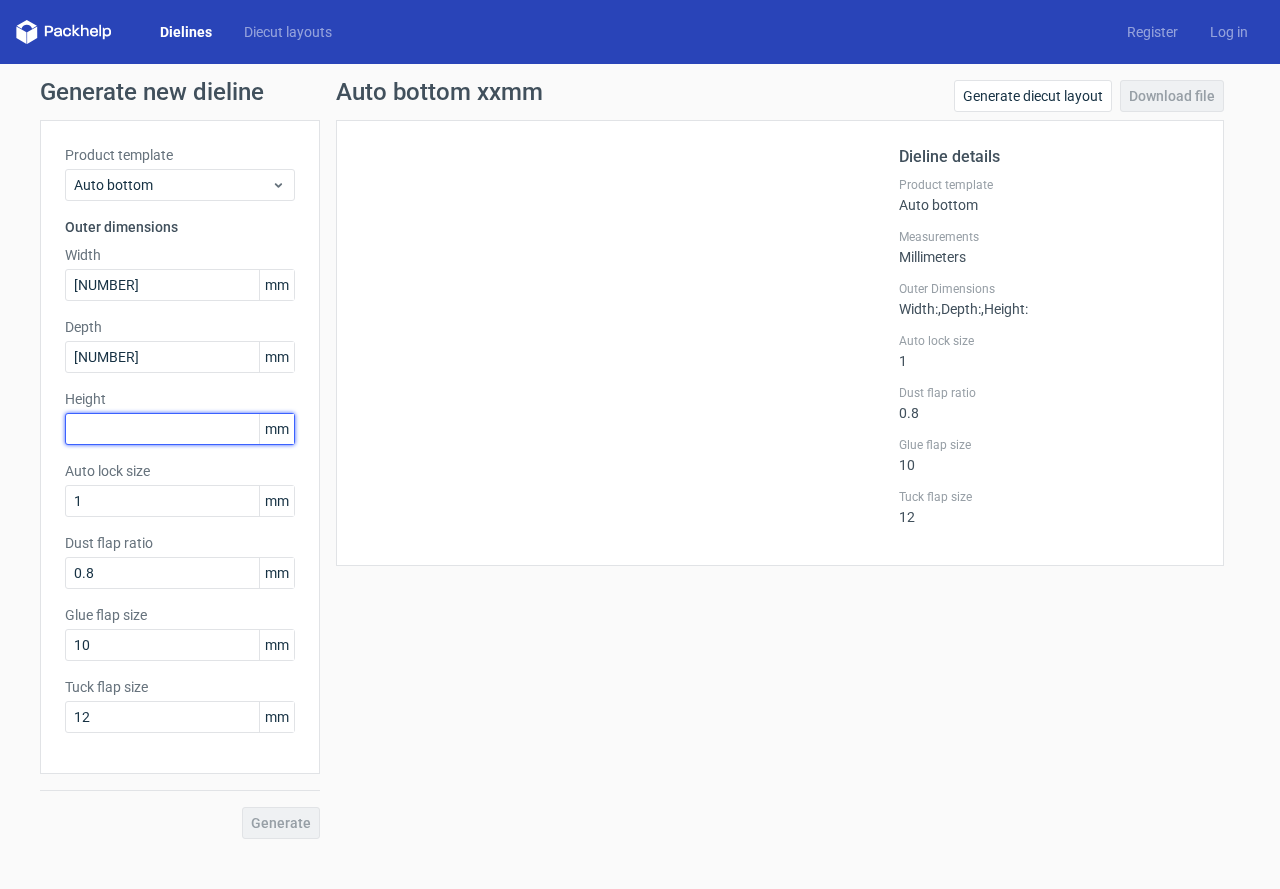 click at bounding box center (180, 429) 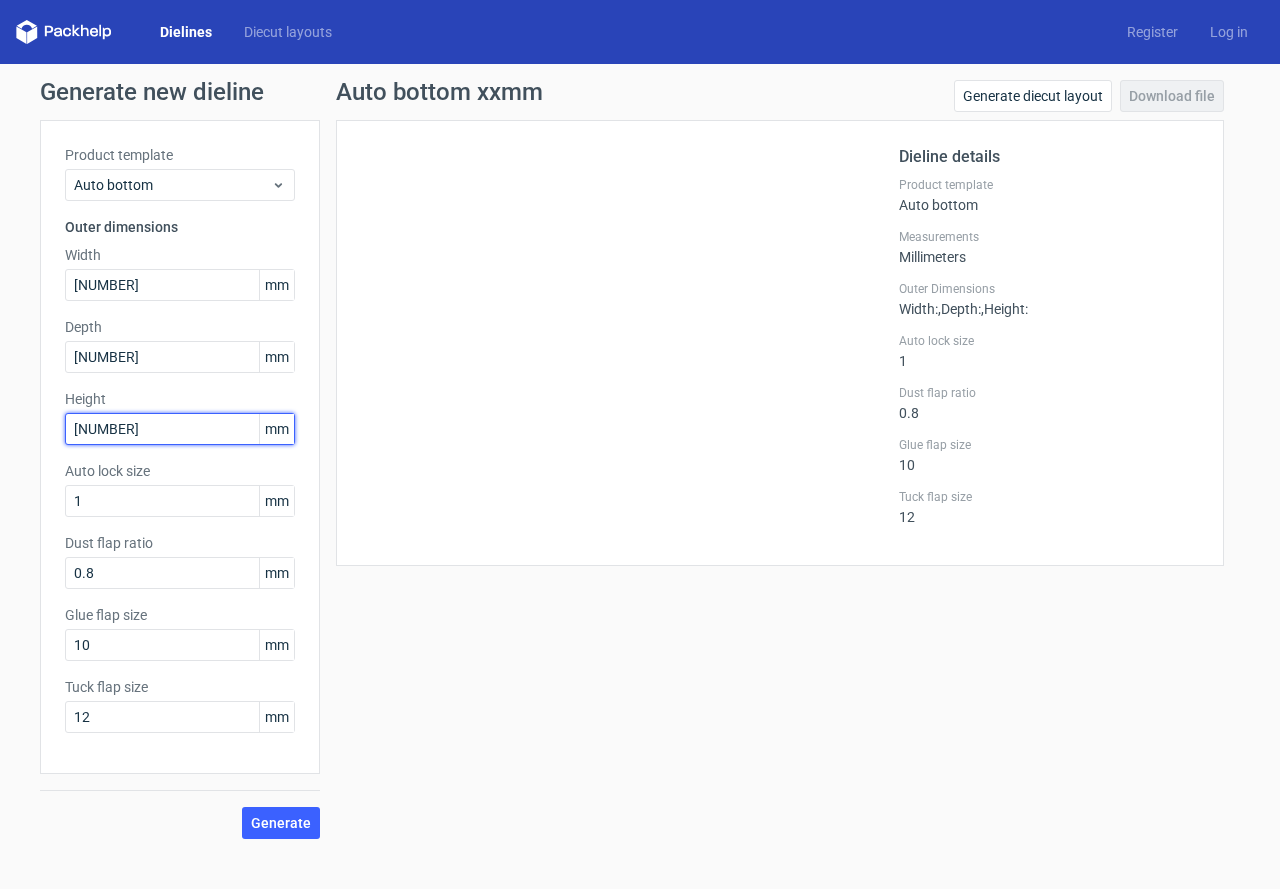 type on "[NUMBER]" 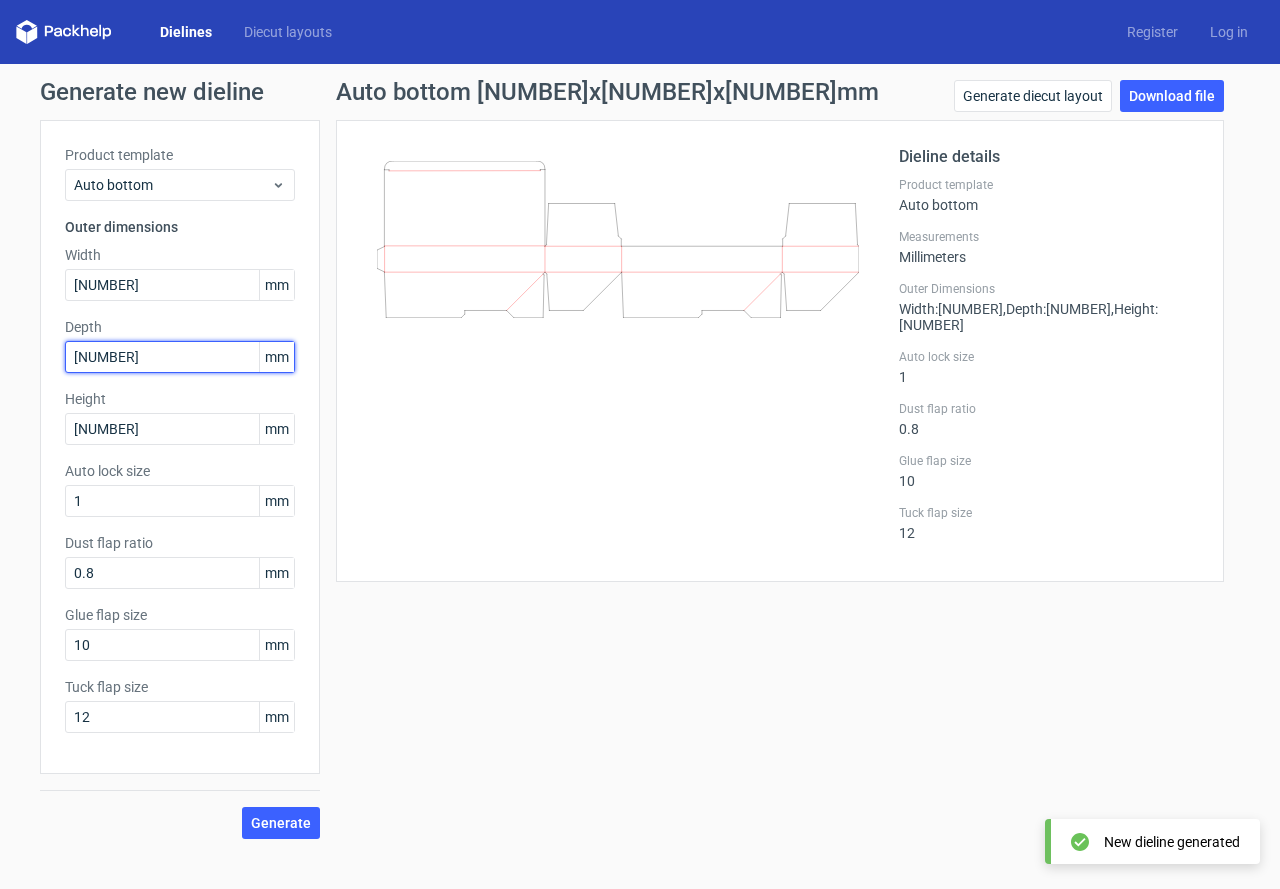 drag, startPoint x: 120, startPoint y: 360, endPoint x: 0, endPoint y: 359, distance: 120.004166 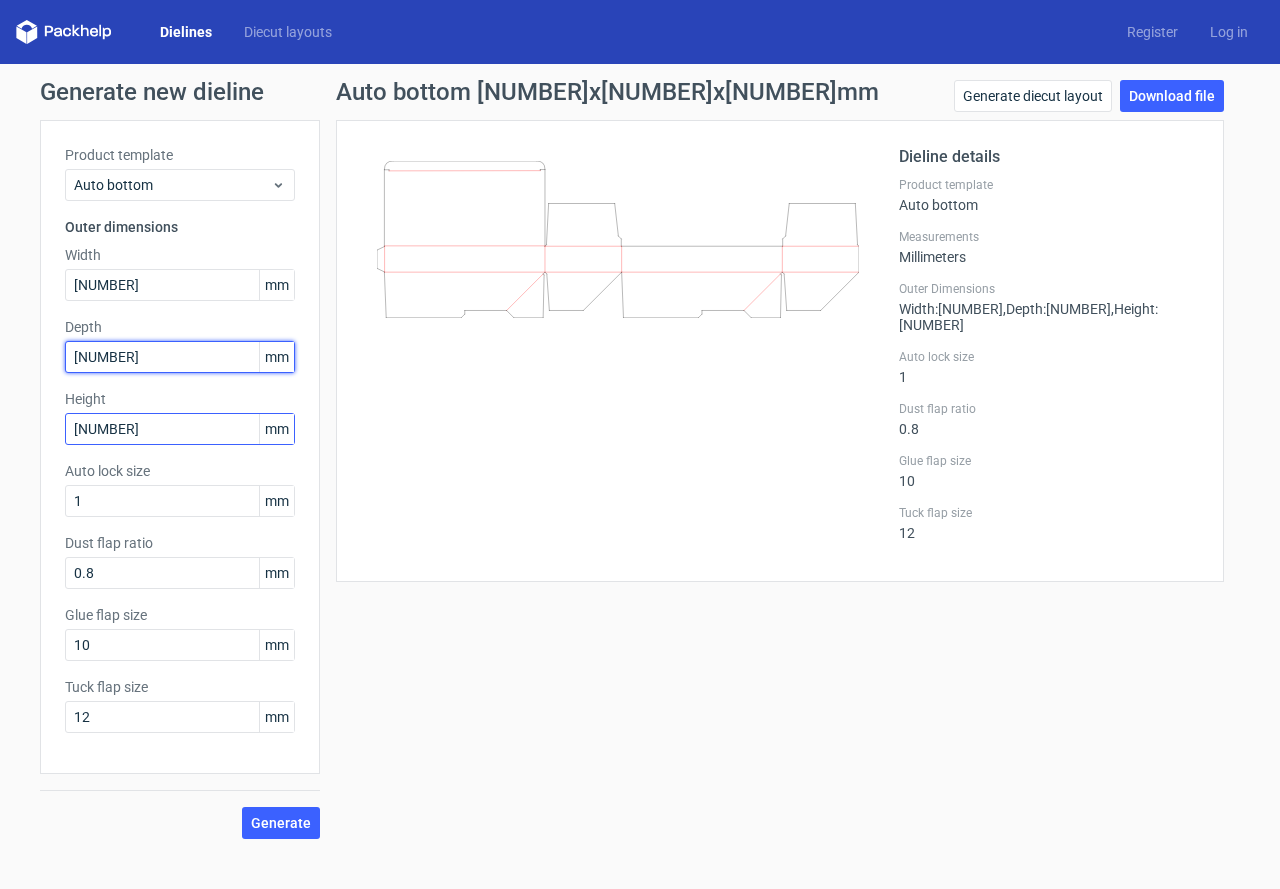type on "[NUMBER]" 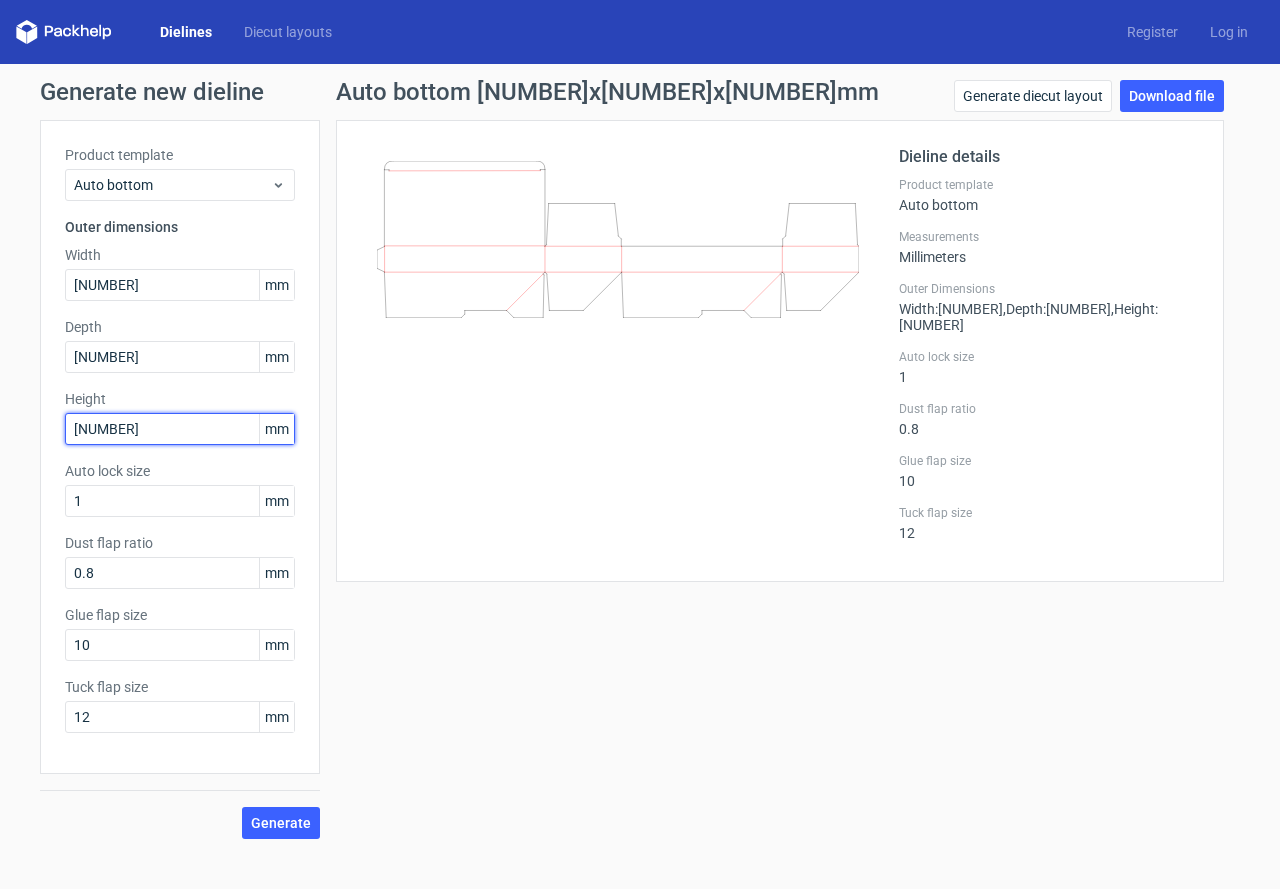 drag, startPoint x: 101, startPoint y: 428, endPoint x: 0, endPoint y: 430, distance: 101.0198 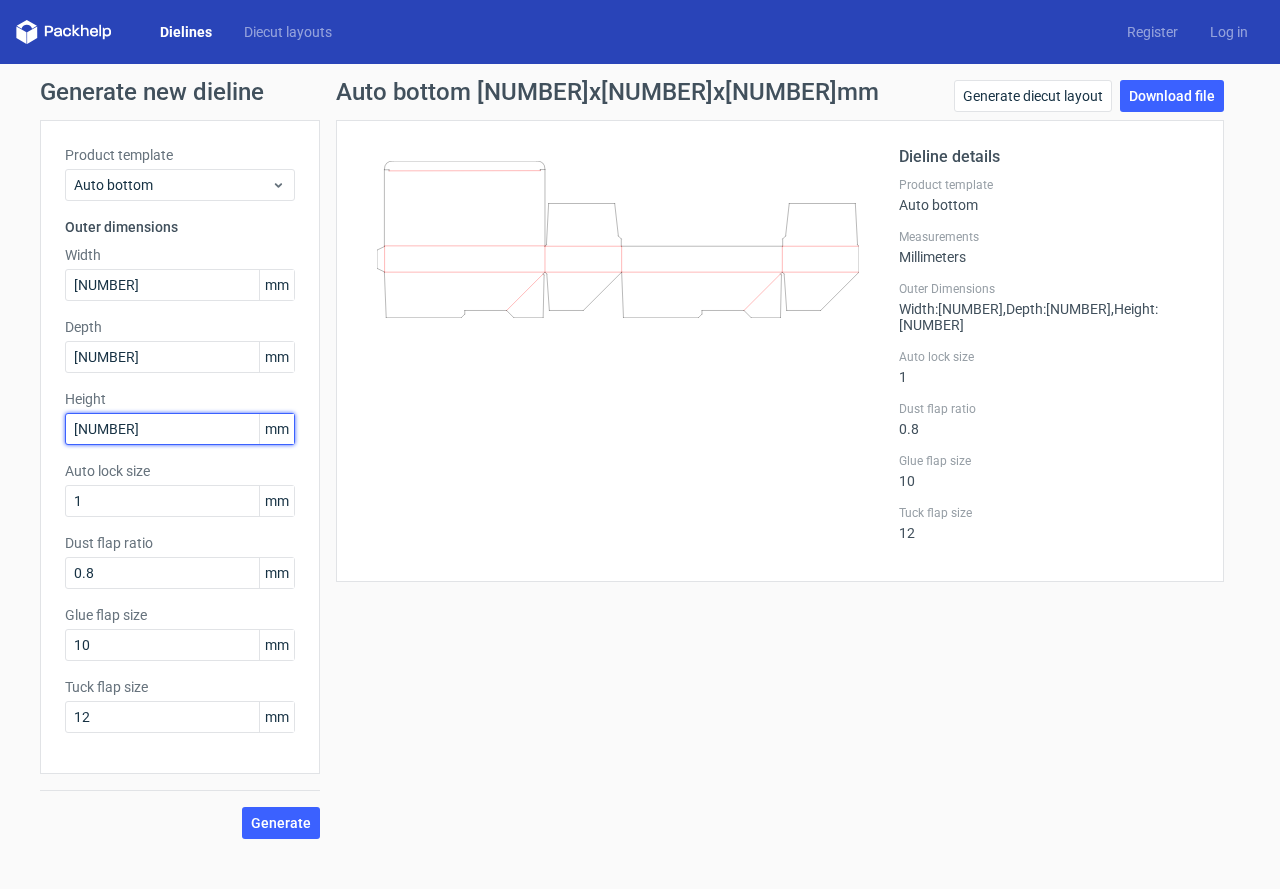 type on "[NUMBER]" 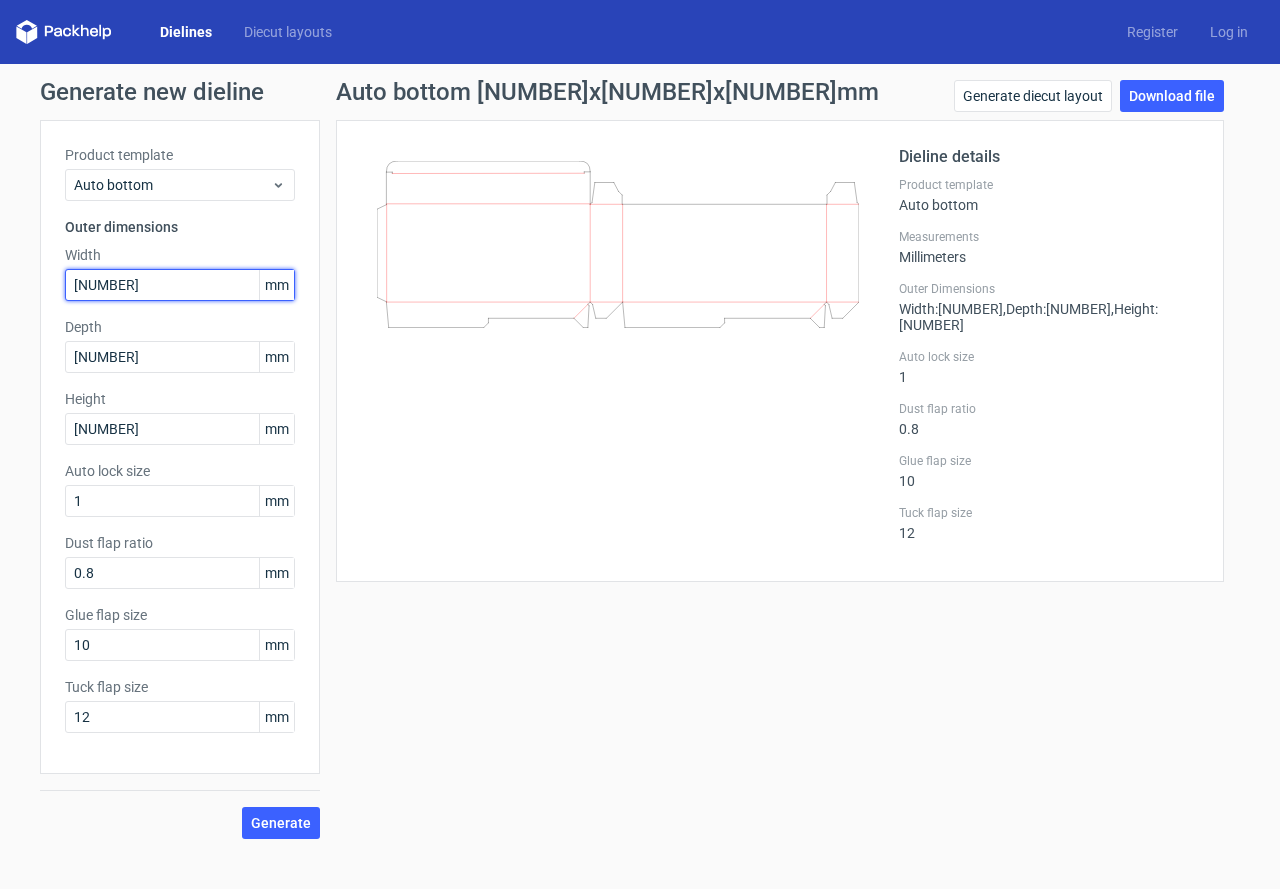 drag, startPoint x: 131, startPoint y: 282, endPoint x: 117, endPoint y: 283, distance: 14.035668 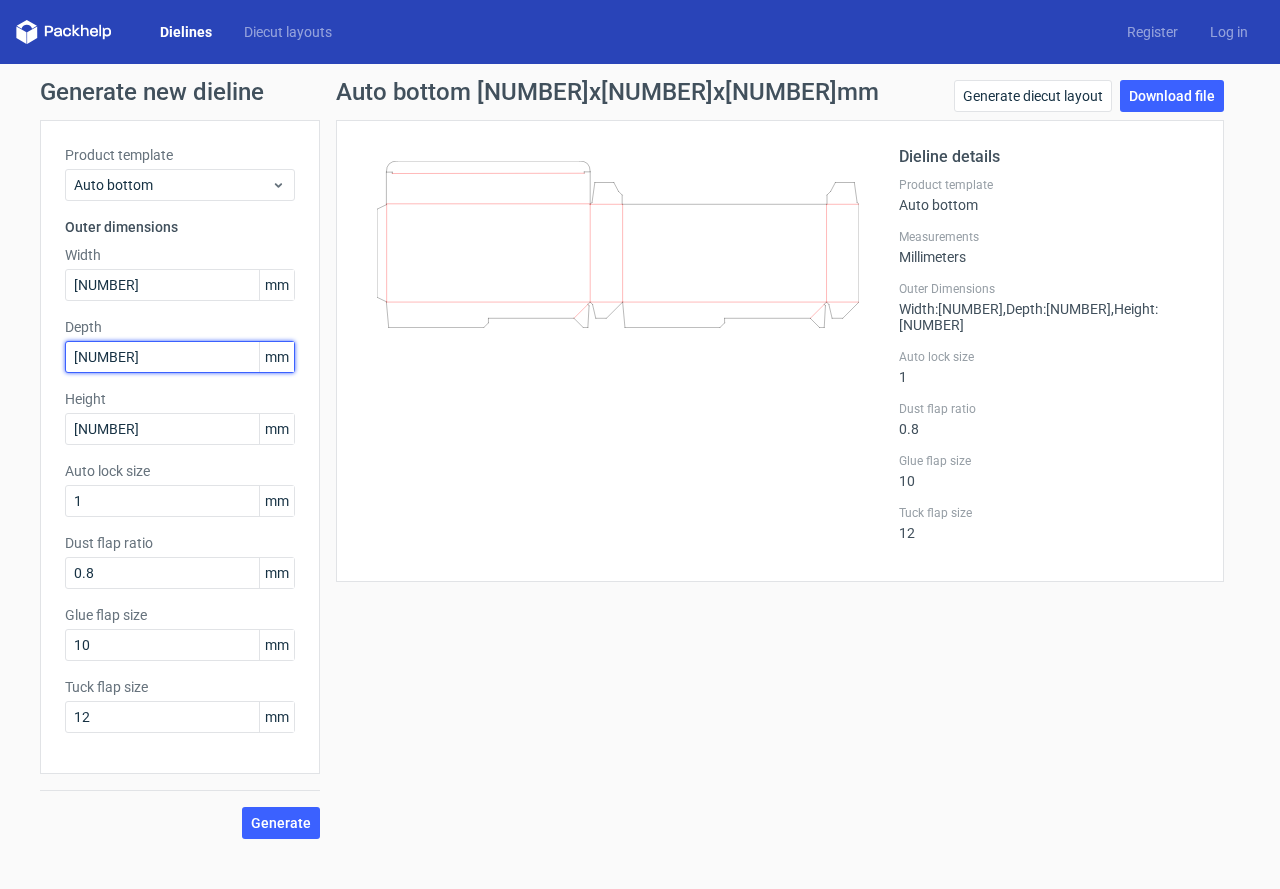 click on "[NUMBER]" at bounding box center (180, 357) 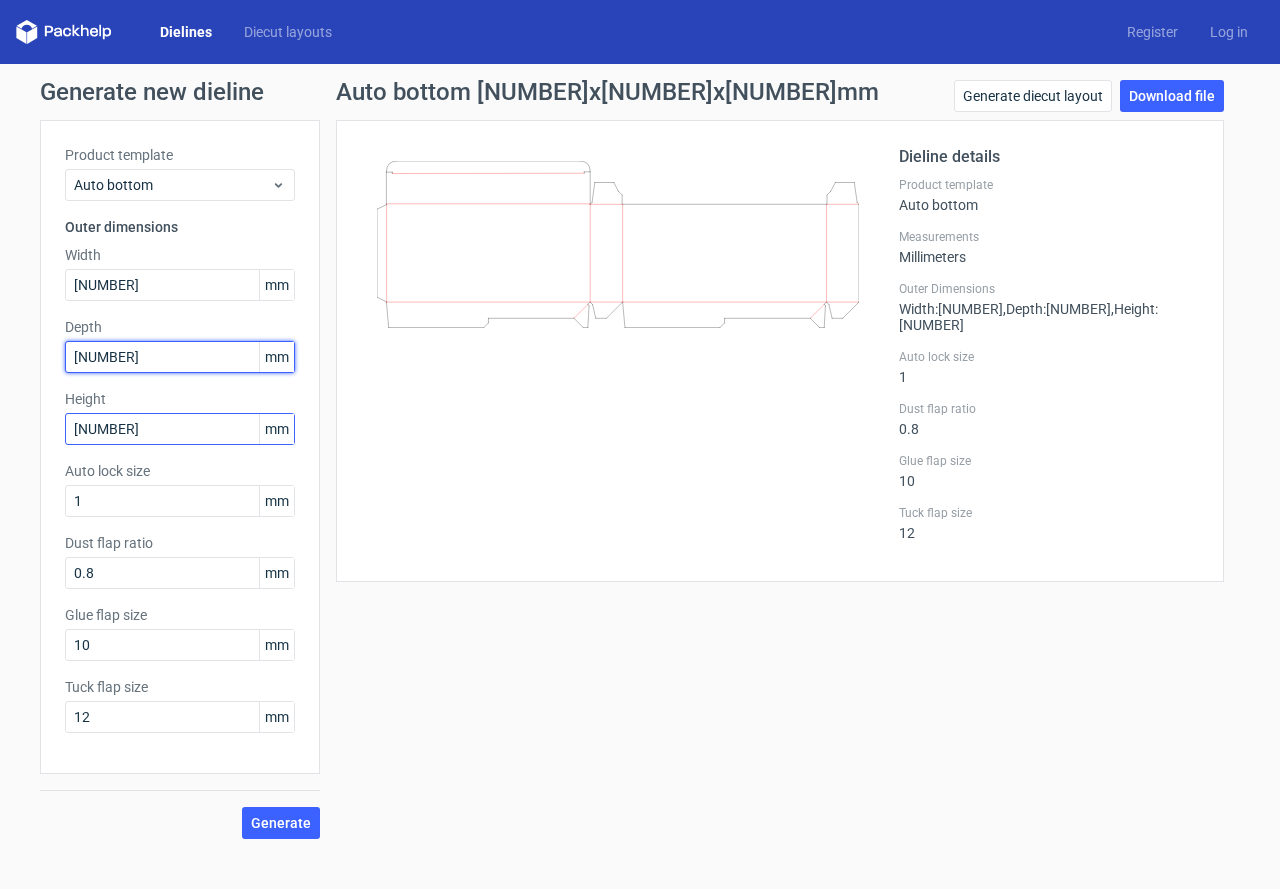 type on "[NUMBER]" 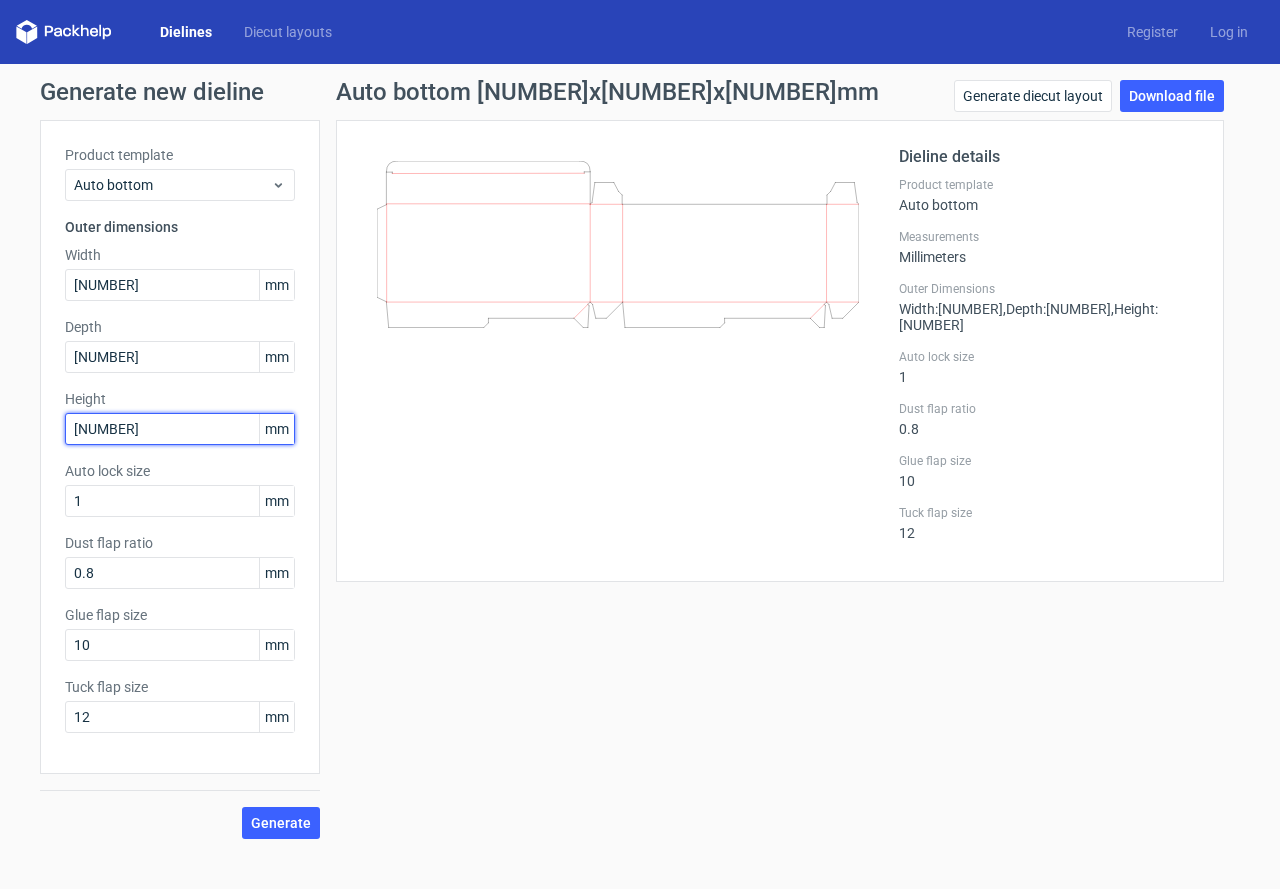 click on "[NUMBER]" at bounding box center [180, 429] 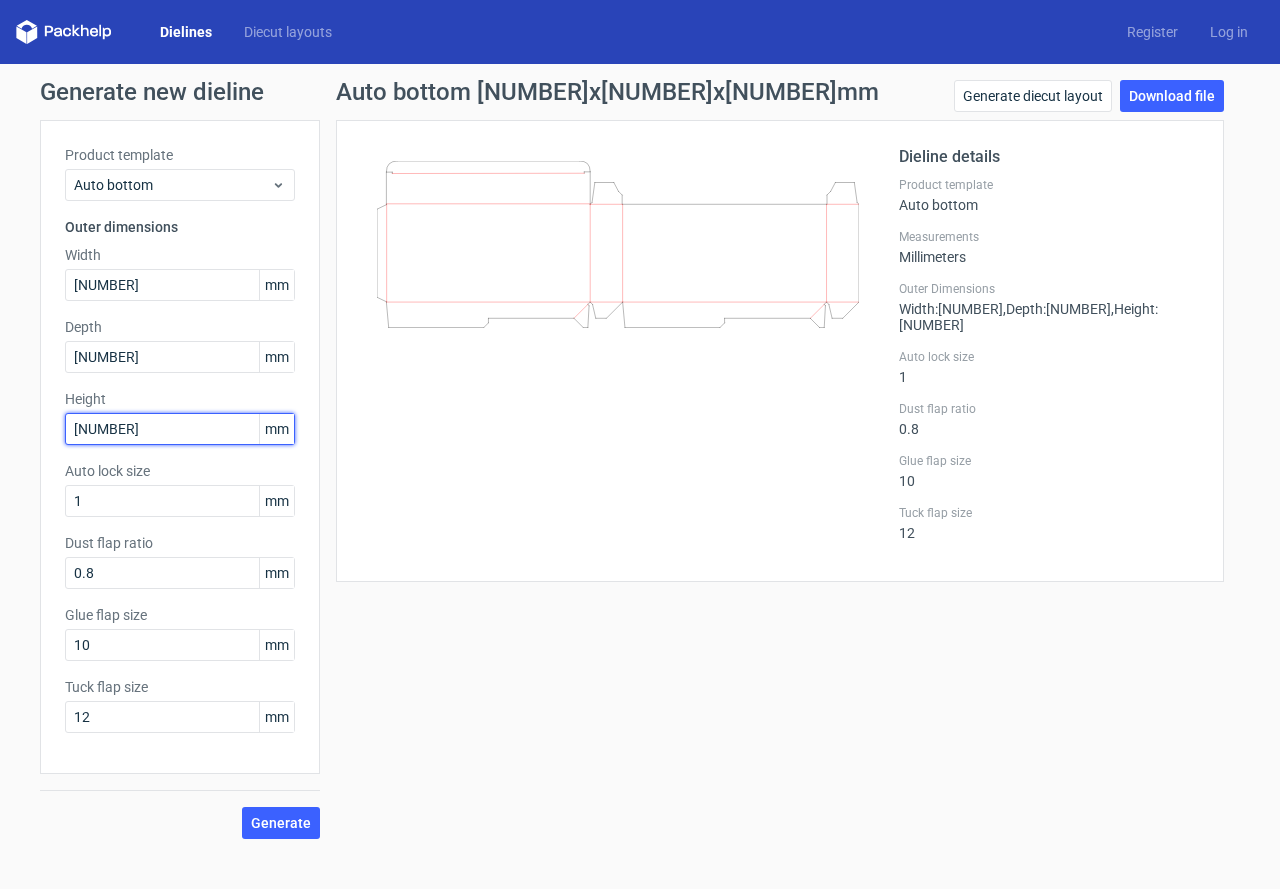 drag, startPoint x: 141, startPoint y: 439, endPoint x: 0, endPoint y: 429, distance: 141.35417 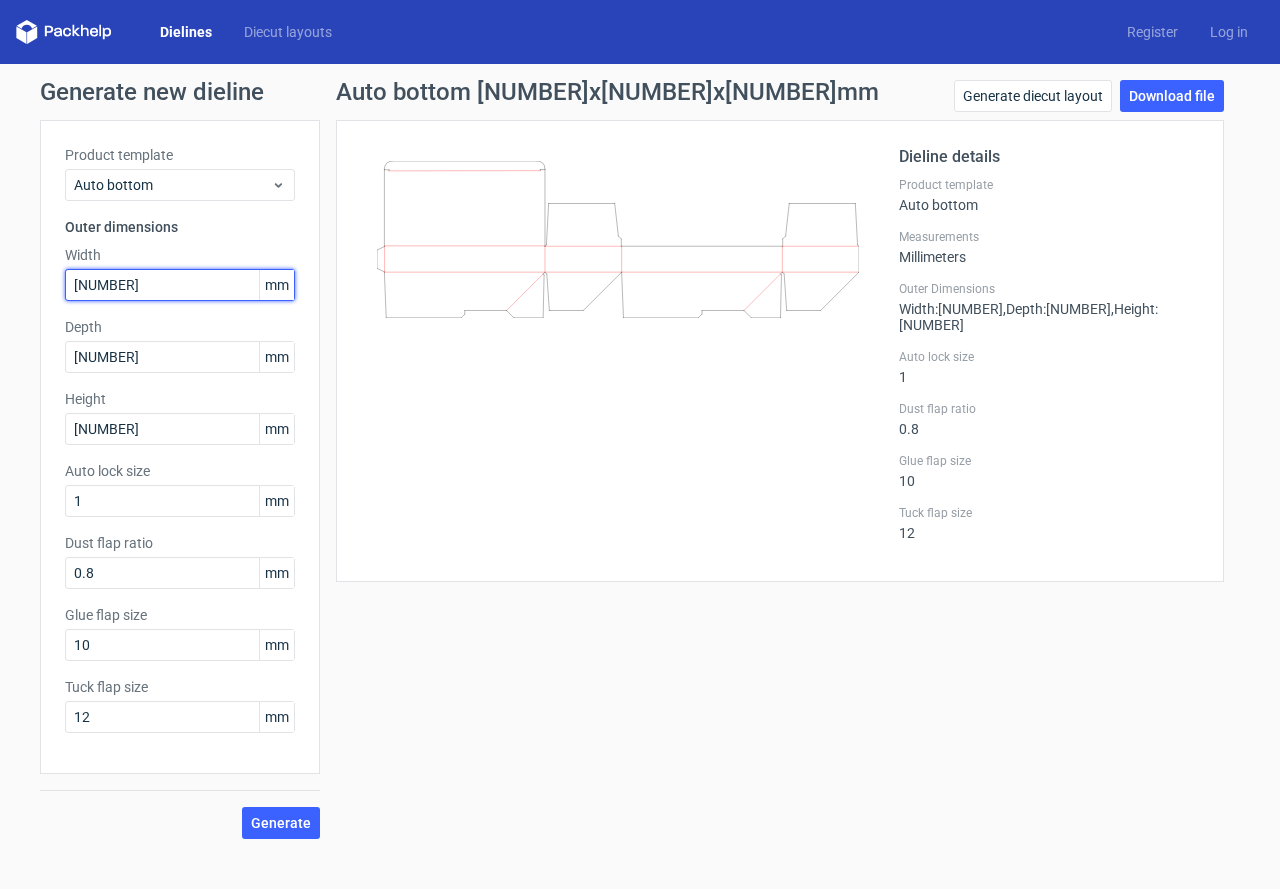 click on "[NUMBER]" at bounding box center (180, 285) 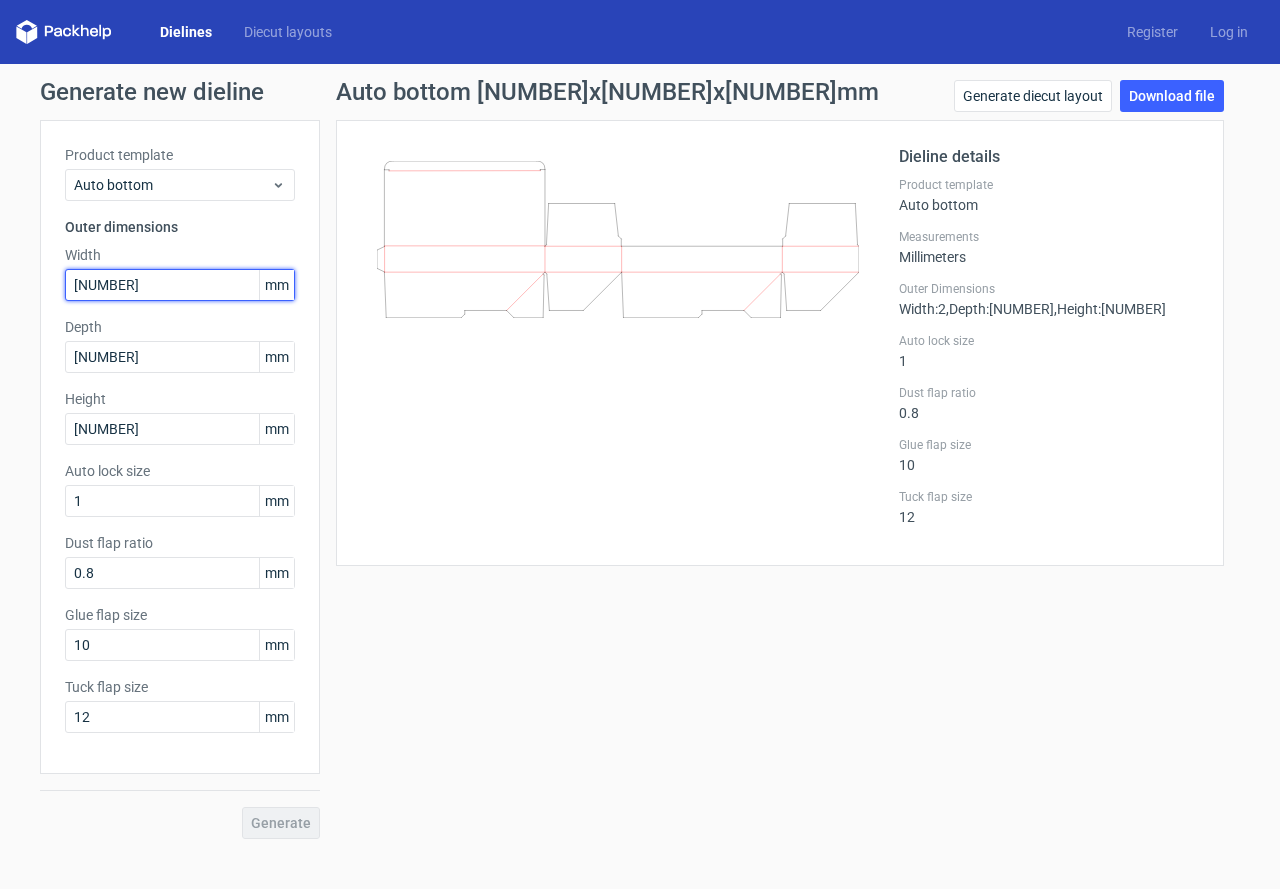type on "[NUMBER]" 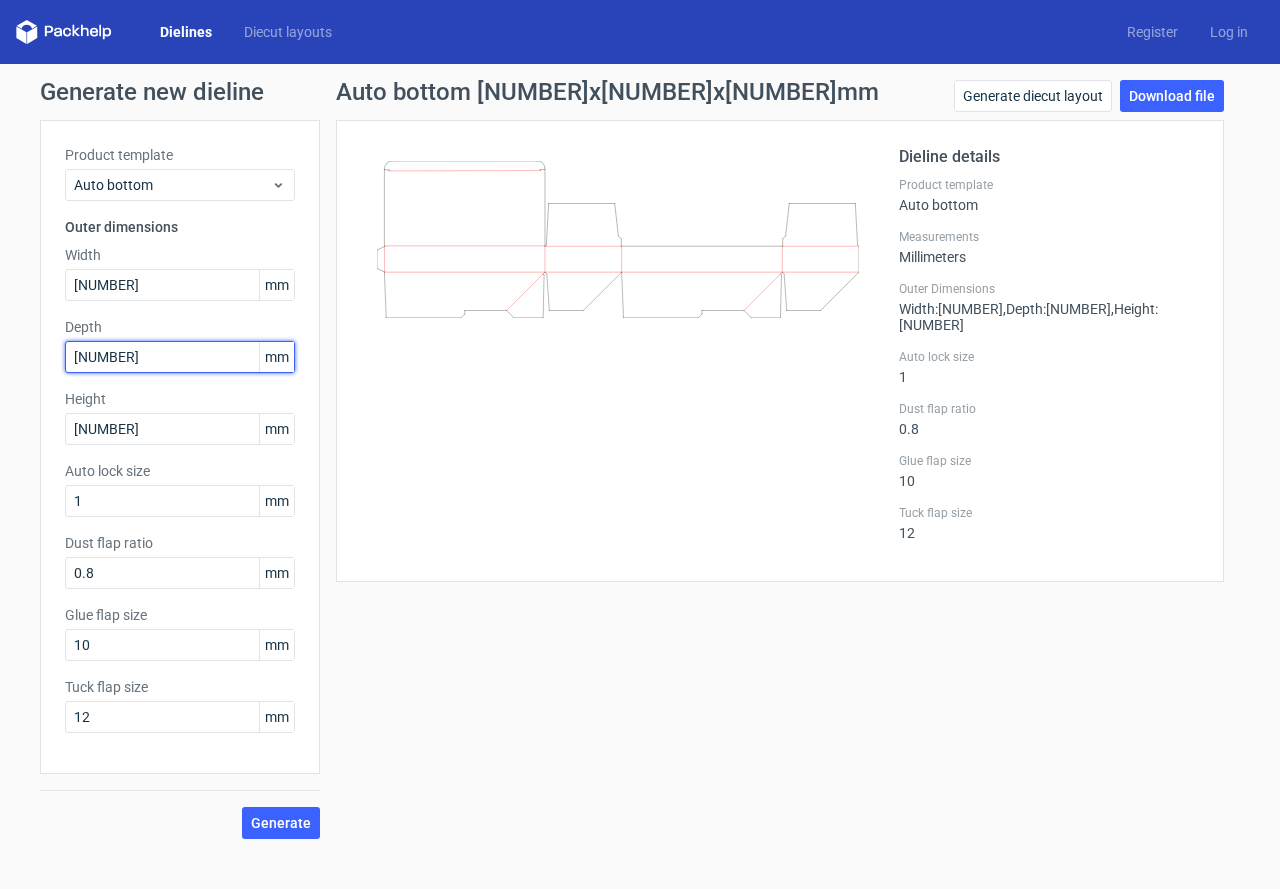 click on "[NUMBER]" at bounding box center (180, 357) 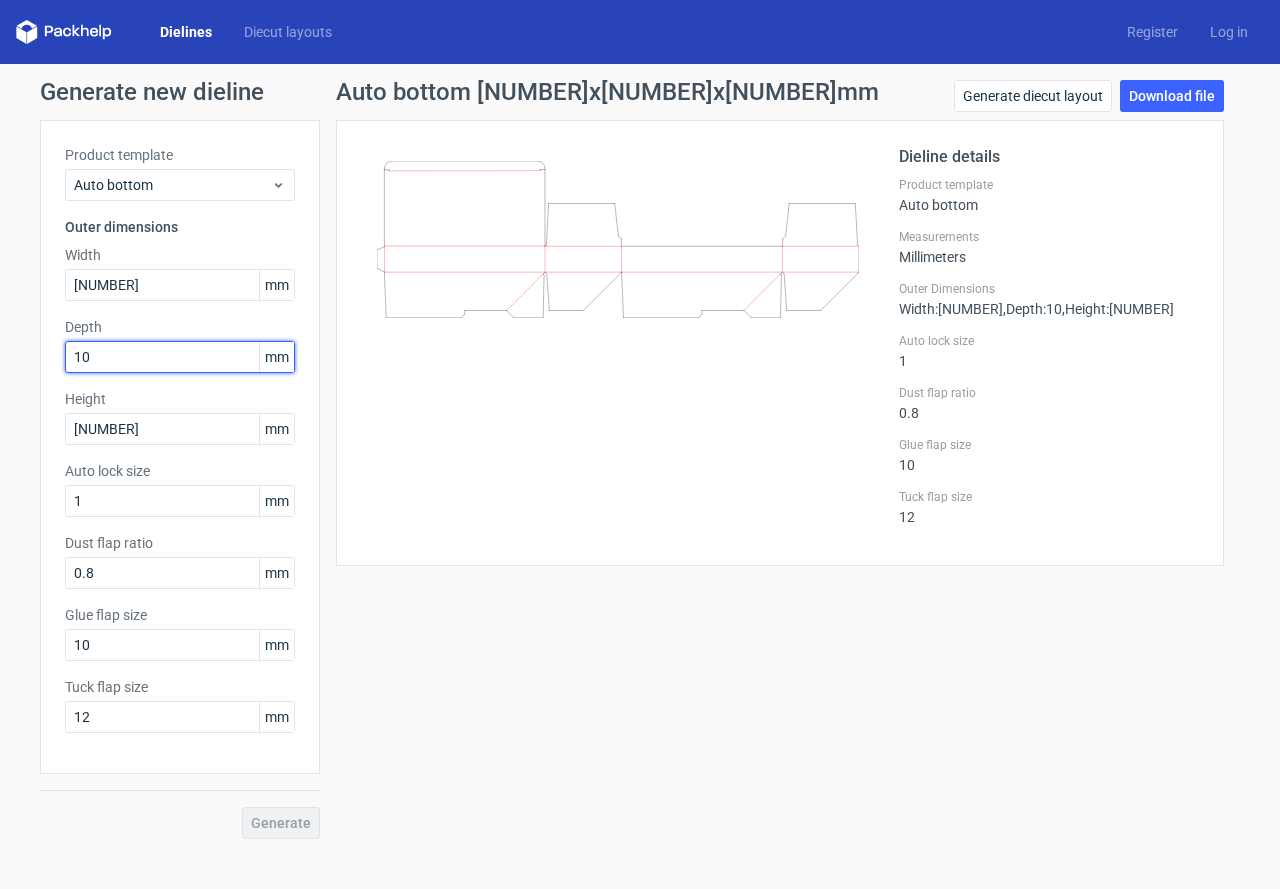 type on "[NUMBER]" 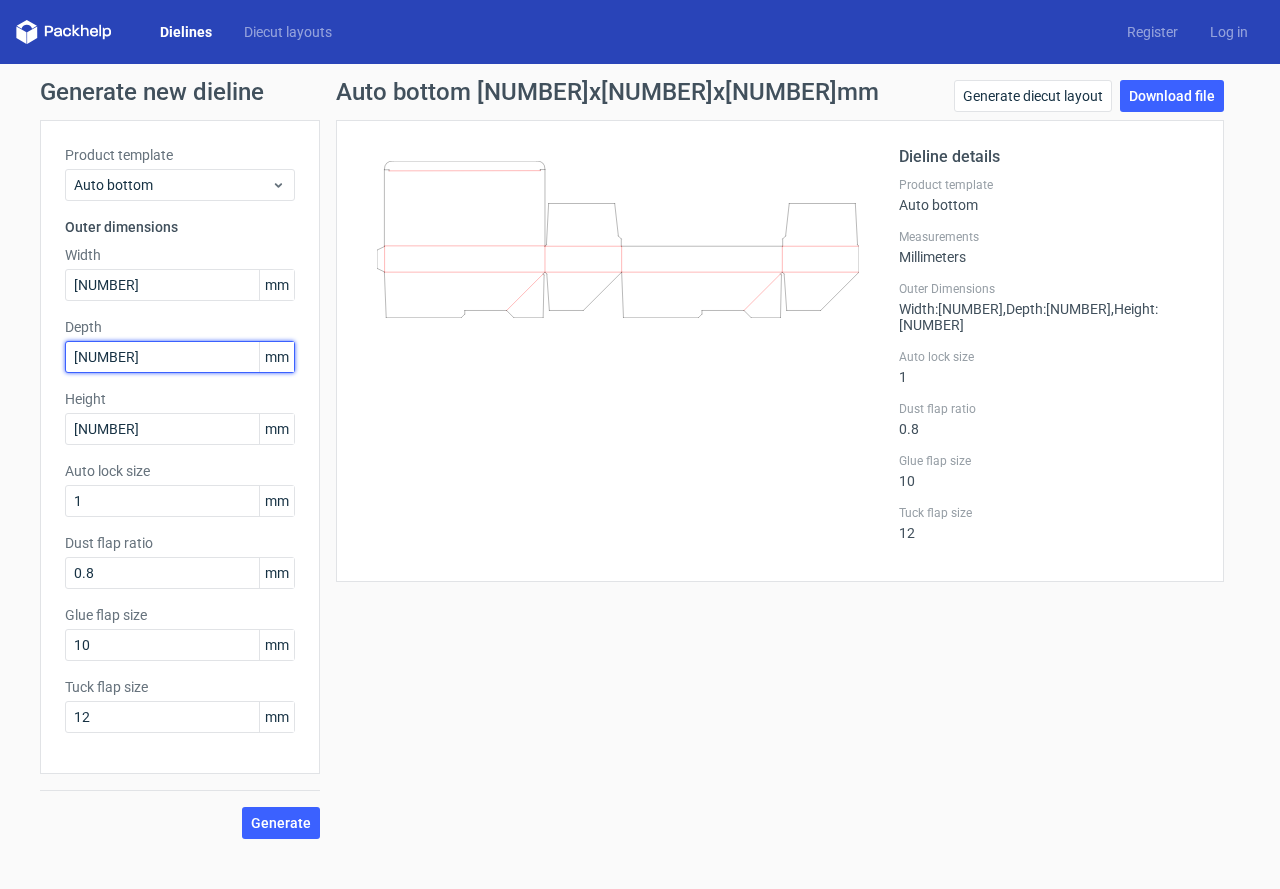 click on "Generate" at bounding box center [281, 823] 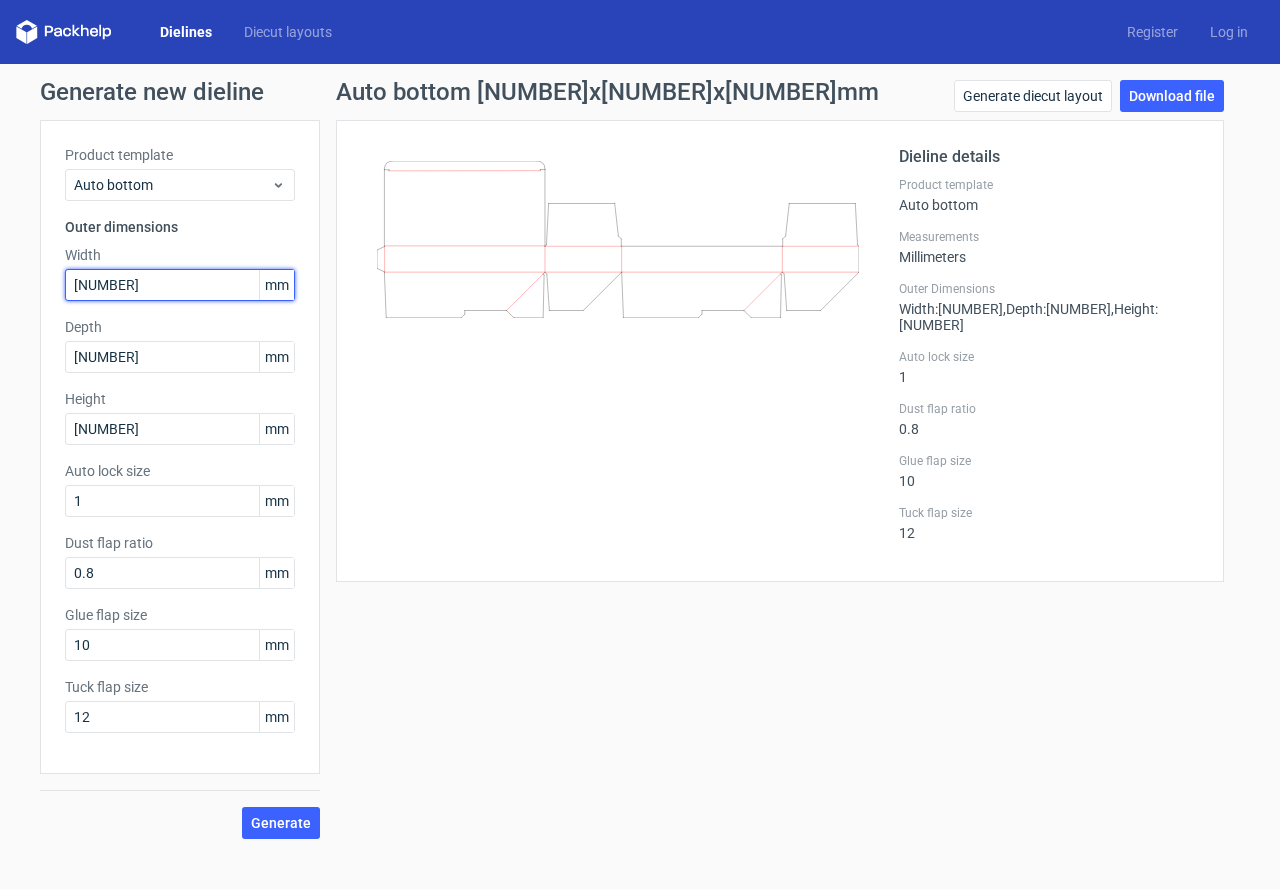 drag, startPoint x: 62, startPoint y: 290, endPoint x: 52, endPoint y: 293, distance: 10.440307 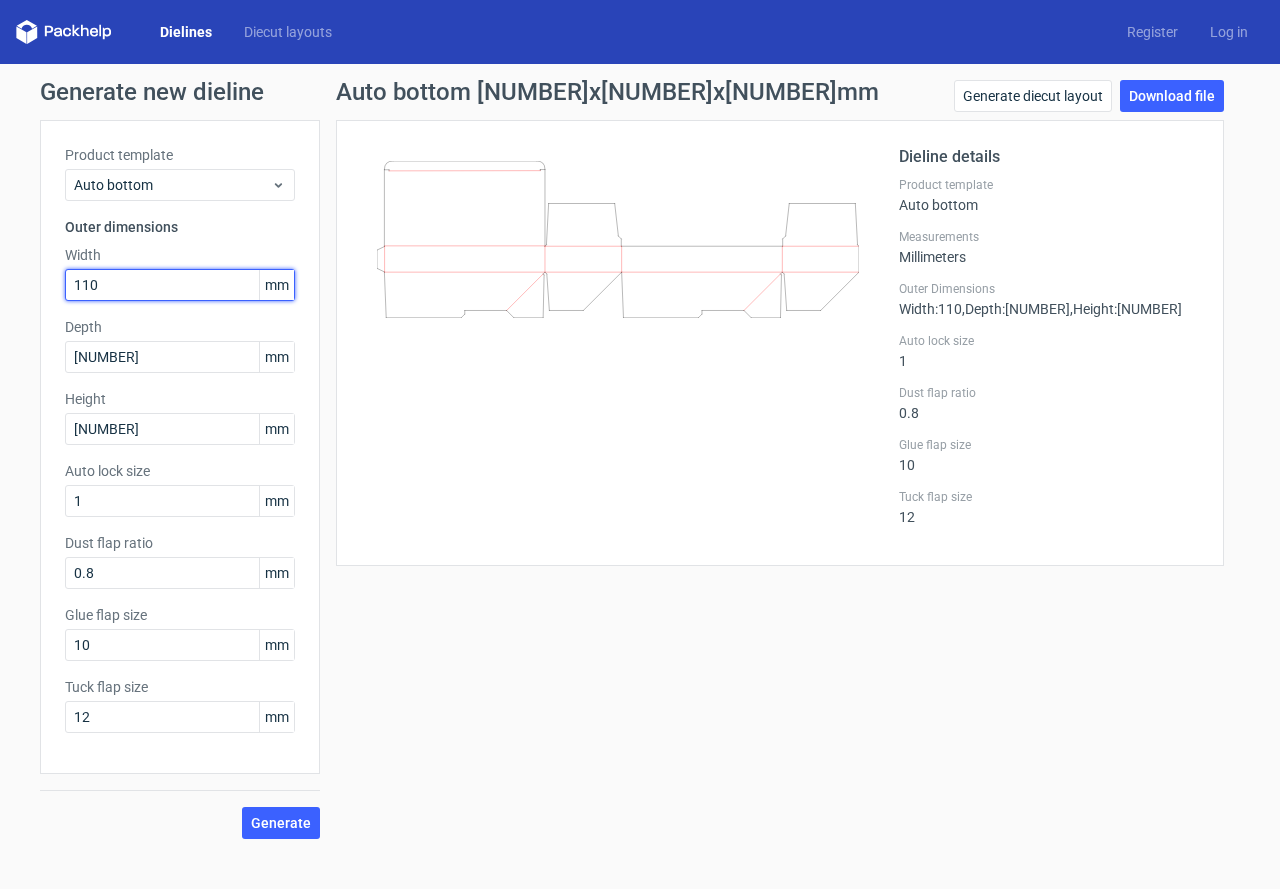 click on "Generate" at bounding box center (281, 823) 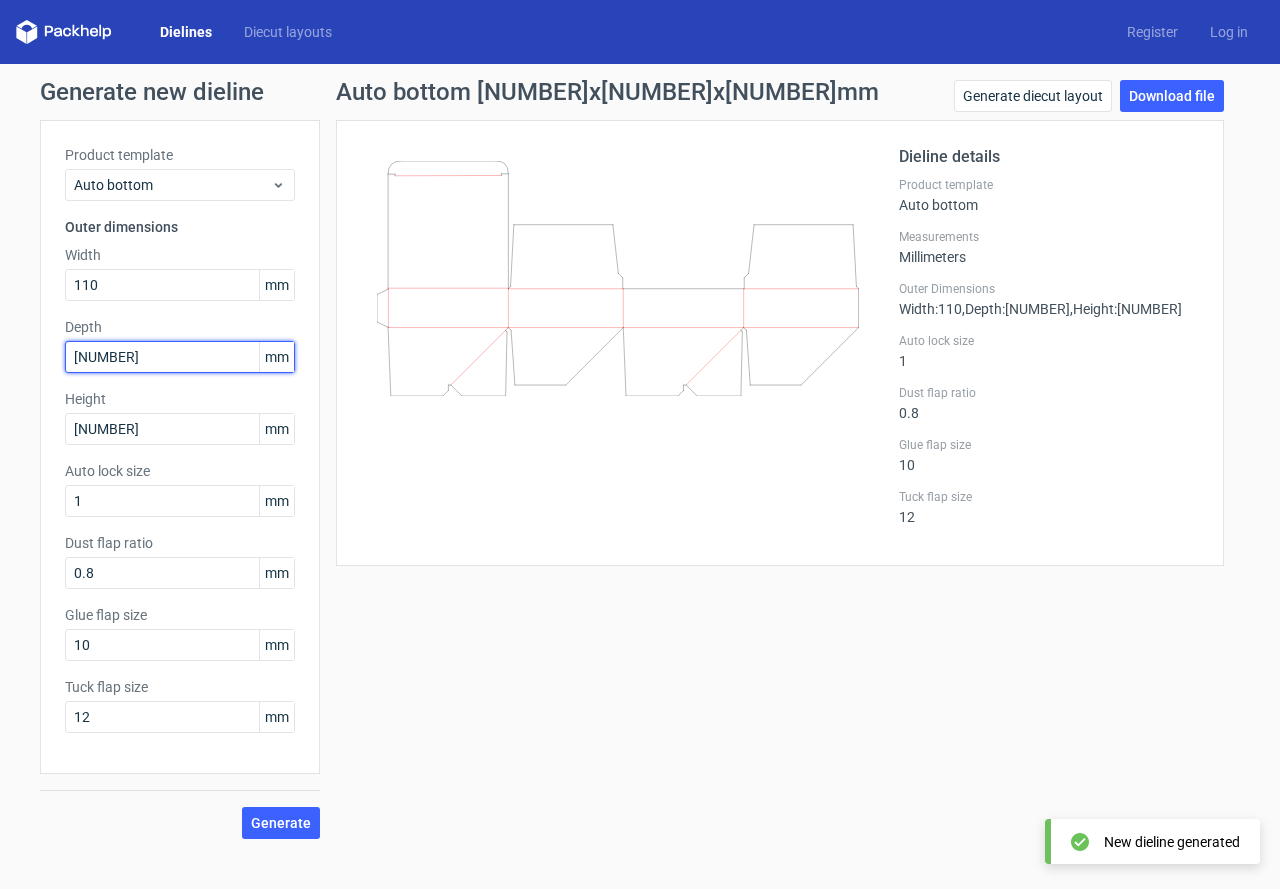 drag, startPoint x: 106, startPoint y: 357, endPoint x: 14, endPoint y: 357, distance: 92 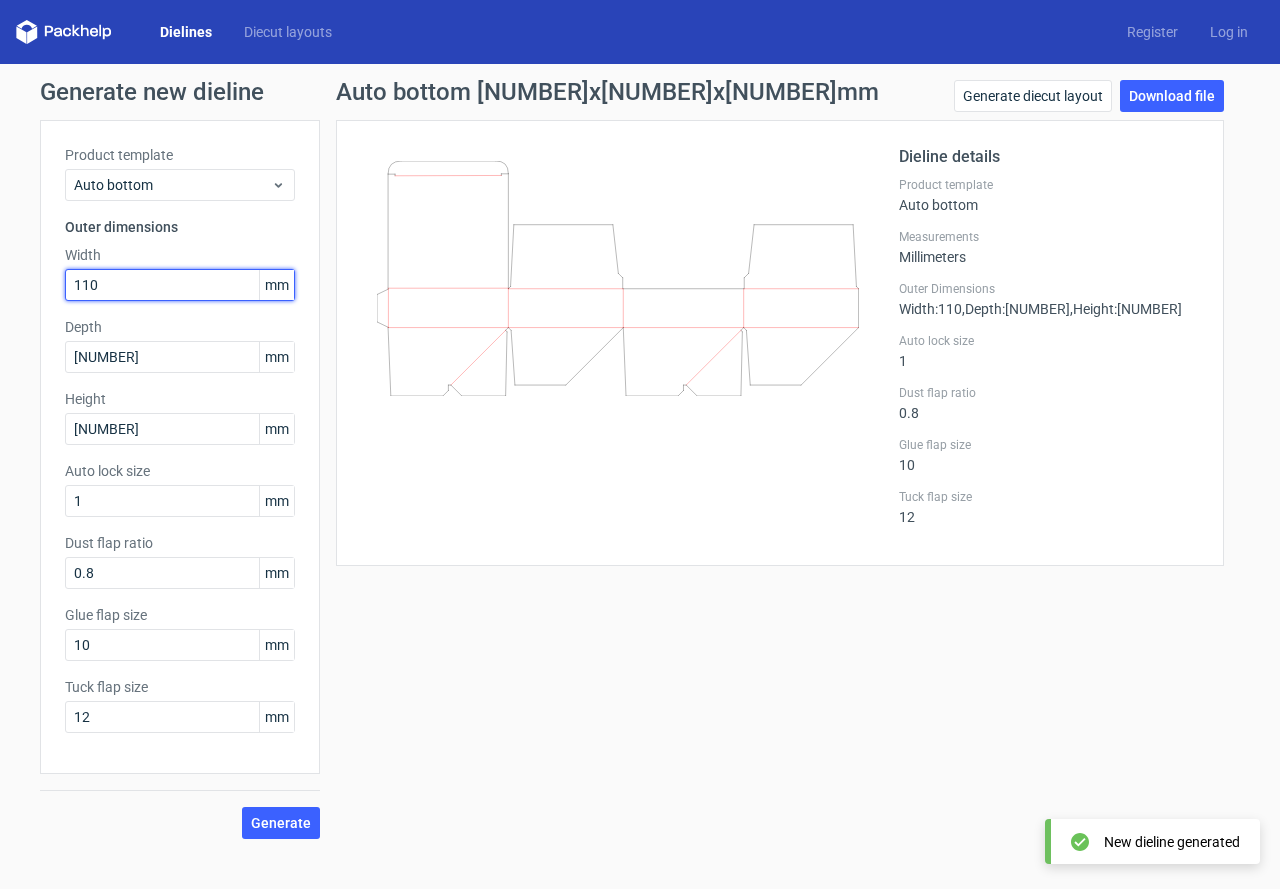click on "Generate new dieline Product template Auto bottom Outer dimensions Width [NUMBER] mm Depth [NUMBER] mm Height [NUMBER] mm Auto lock size [NUMBER] mm Dust flap ratio [NUMBER] mm Glue flap size [NUMBER] mm Tuck flap size [NUMBER] mm Generate Auto bottom [NUMBER]x[NUMBER]x[NUMBER]mm Generate diecut layout Download file
Dieline details Product template Auto bottom Measurements Millimeters Outer Dimensions Width :  [NUMBER] ,  Depth :  [NUMBER] ,  Height :  [NUMBER] Auto lock size [NUMBER] Dust flap ratio [NUMBER] Glue flap size [NUMBER]Tuck flap size [NUMBER]" at bounding box center (640, 459) 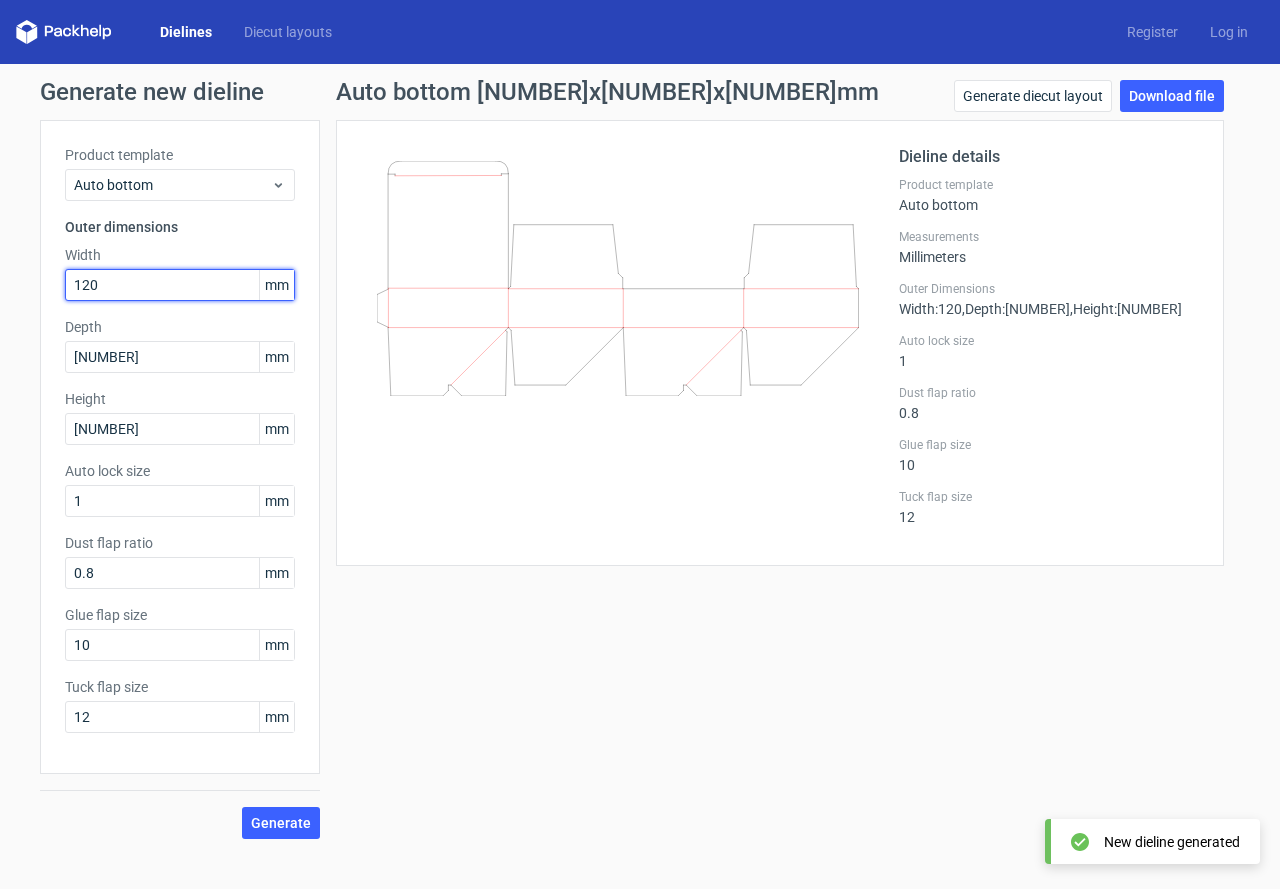 click on "Generate" at bounding box center [281, 823] 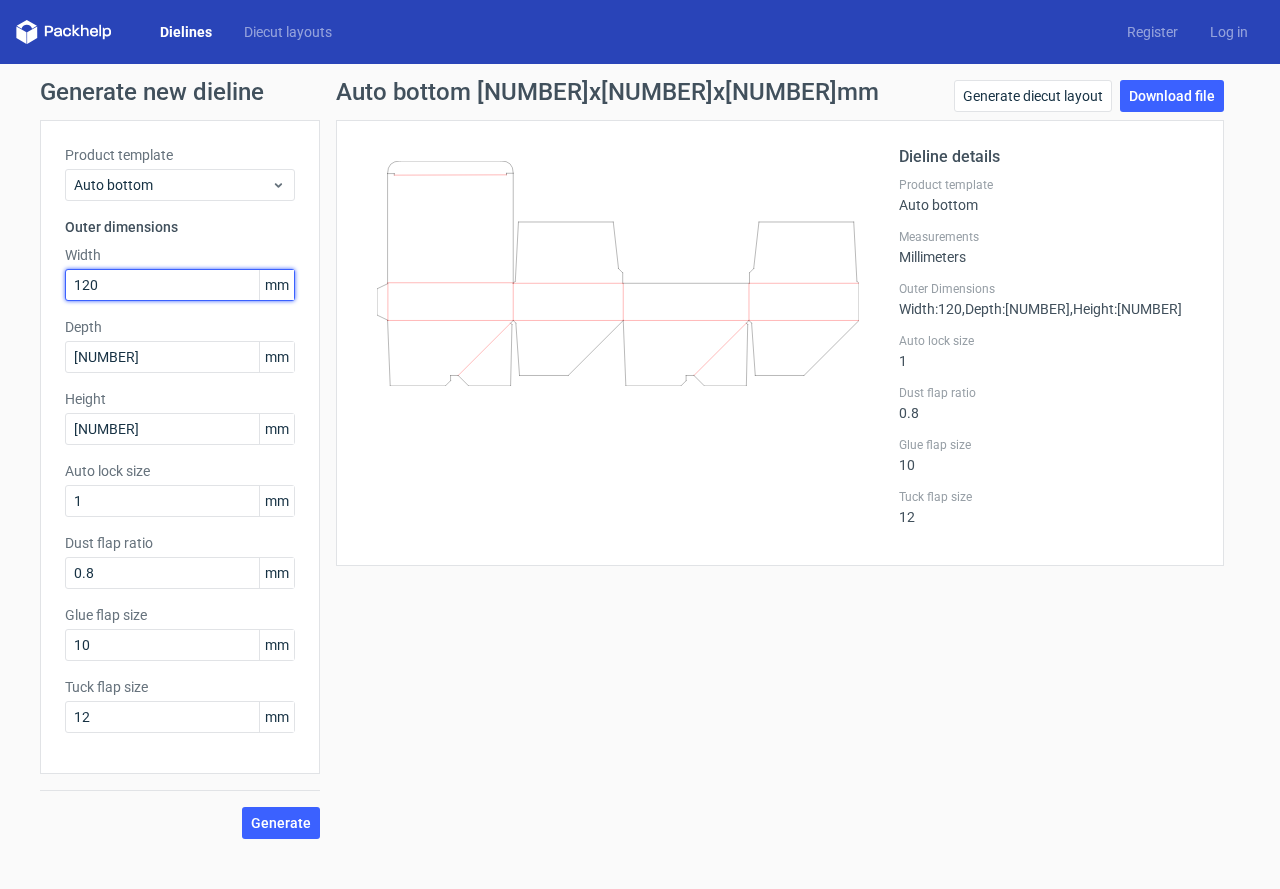 click on "Generate new dieline Product template Auto bottom Outer dimensions Width [NUMBER] mm Depth [NUMBER] mm Height [NUMBER] mm Auto lock size [NUMBER] mm Dust flap ratio [NUMBER] mm Glue flap size [NUMBER] mm Tuck flap size [NUMBER] mm Generate Auto bottom [NUMBER]x[NUMBER]x[NUMBER]mm Generate diecut layout Download file
Dieline details Product template Auto bottom Measurements Millimeters Outer Dimensions Width :  [NUMBER] ,  Depth :  [NUMBER] ,  Height :  [NUMBER] Auto lock size [NUMBER] Dust flap ratio [NUMBER] Glue flap size [NUMBER]Tuck flap size [NUMBER]" at bounding box center [640, 459] 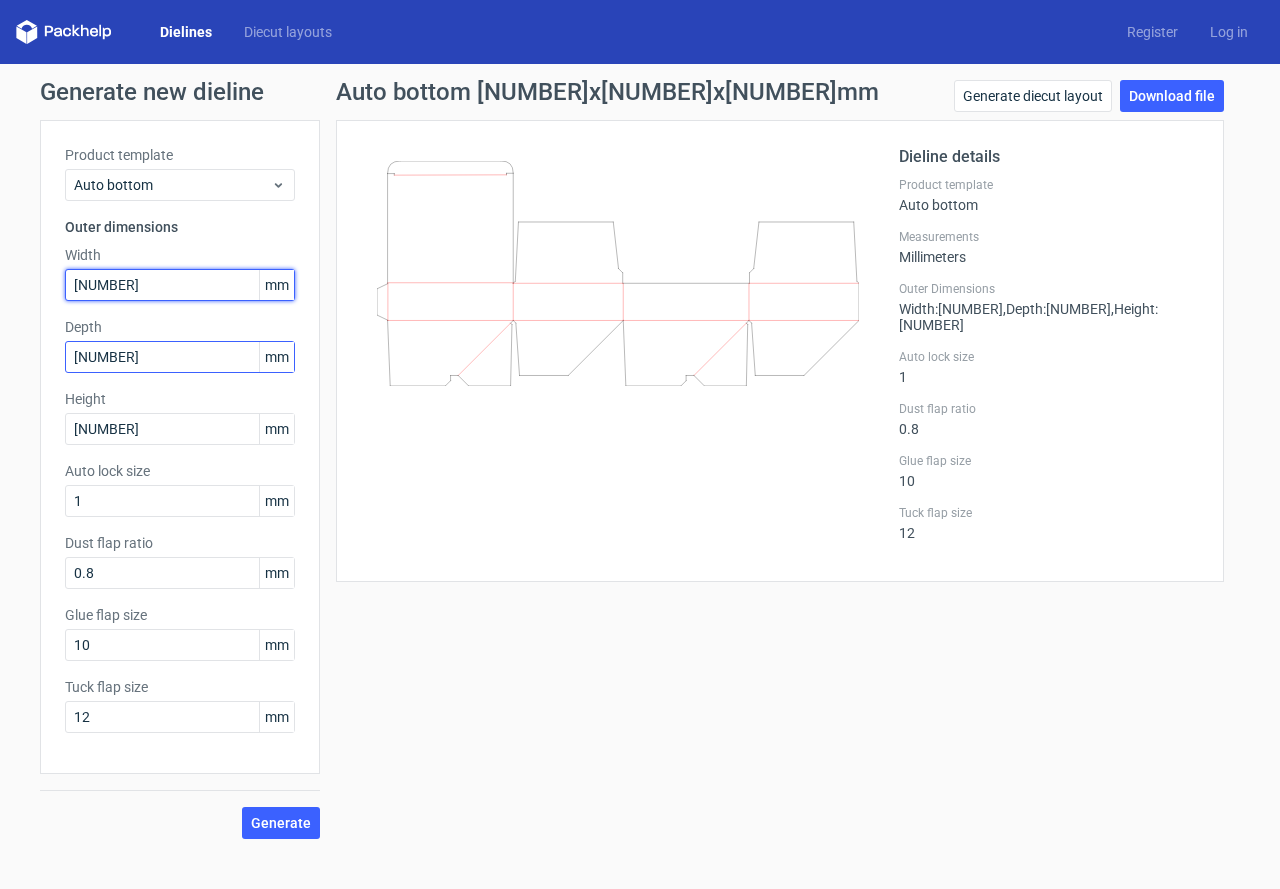 type on "[NUMBER]" 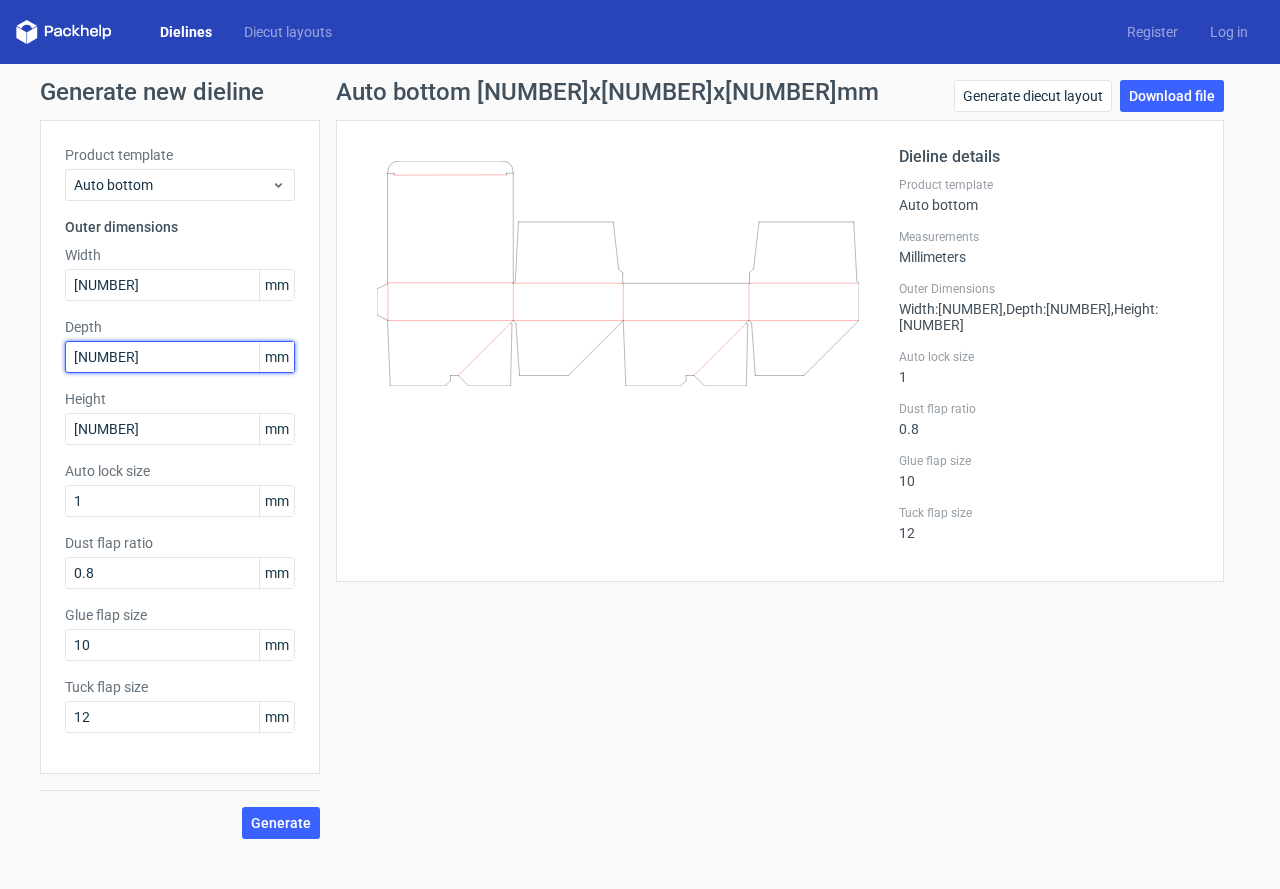 click on "[NUMBER]" at bounding box center (180, 357) 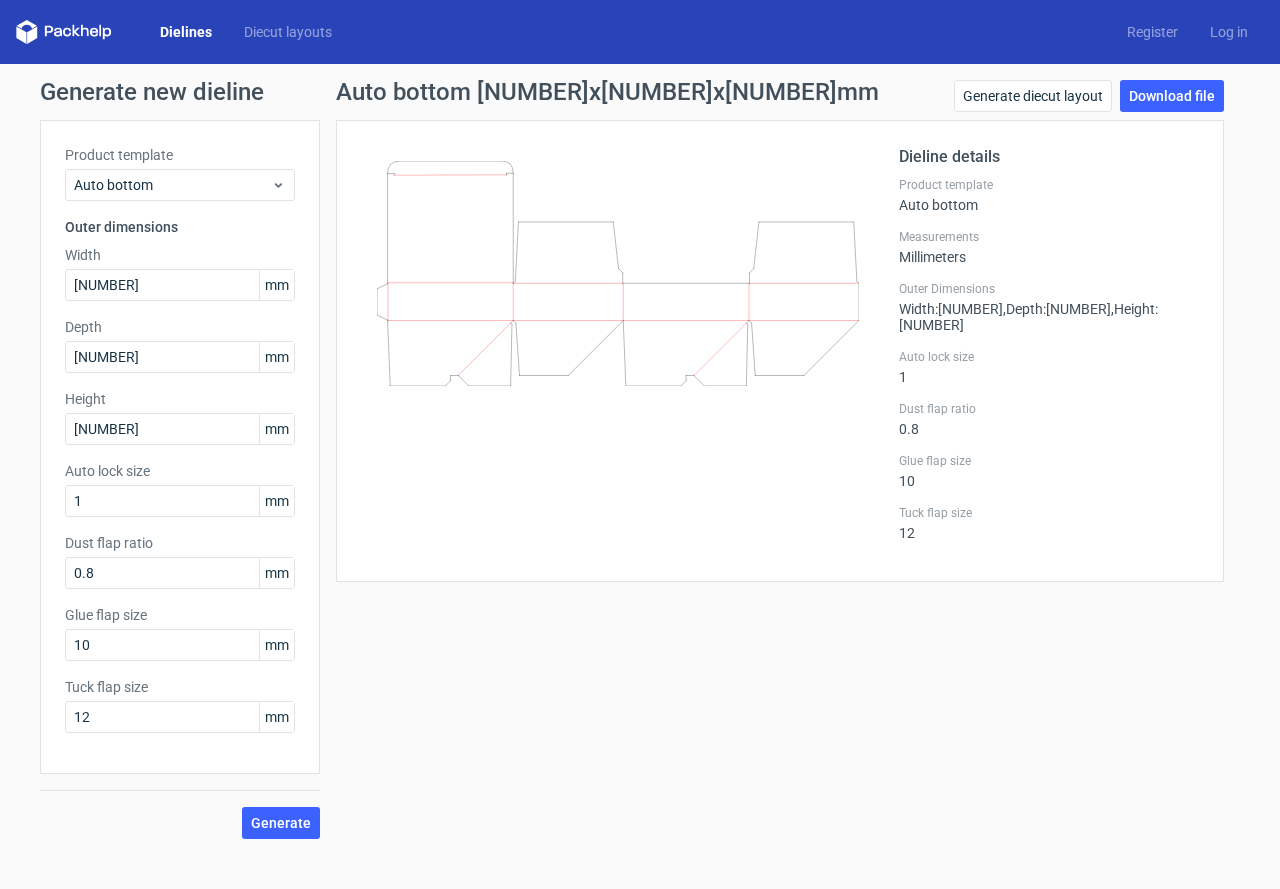 click on "Generate new dieline Product template Auto bottom Outer dimensions Width [NUMBER] mm Depth [NUMBER] mm Height [NUMBER] mm Auto lock size [NUMBER] mm Dust flap ratio [NUMBER] mm Glue flap size [NUMBER] mm Tuck flap size [NUMBER] mm Generate Auto bottom [NUMBER]x[NUMBER]x[NUMBER]mm Generate diecut layout Download file
Dieline details Product template Auto bottom Measurements Millimeters Outer Dimensions Width :  [NUMBER] ,  Depth :  [NUMBER] ,  Height :  [NUMBER] Auto lock size [NUMBER] Dust flap ratio [NUMBER] Glue flap size [NUMBER]Tuck flap size [NUMBER]" at bounding box center (640, 459) 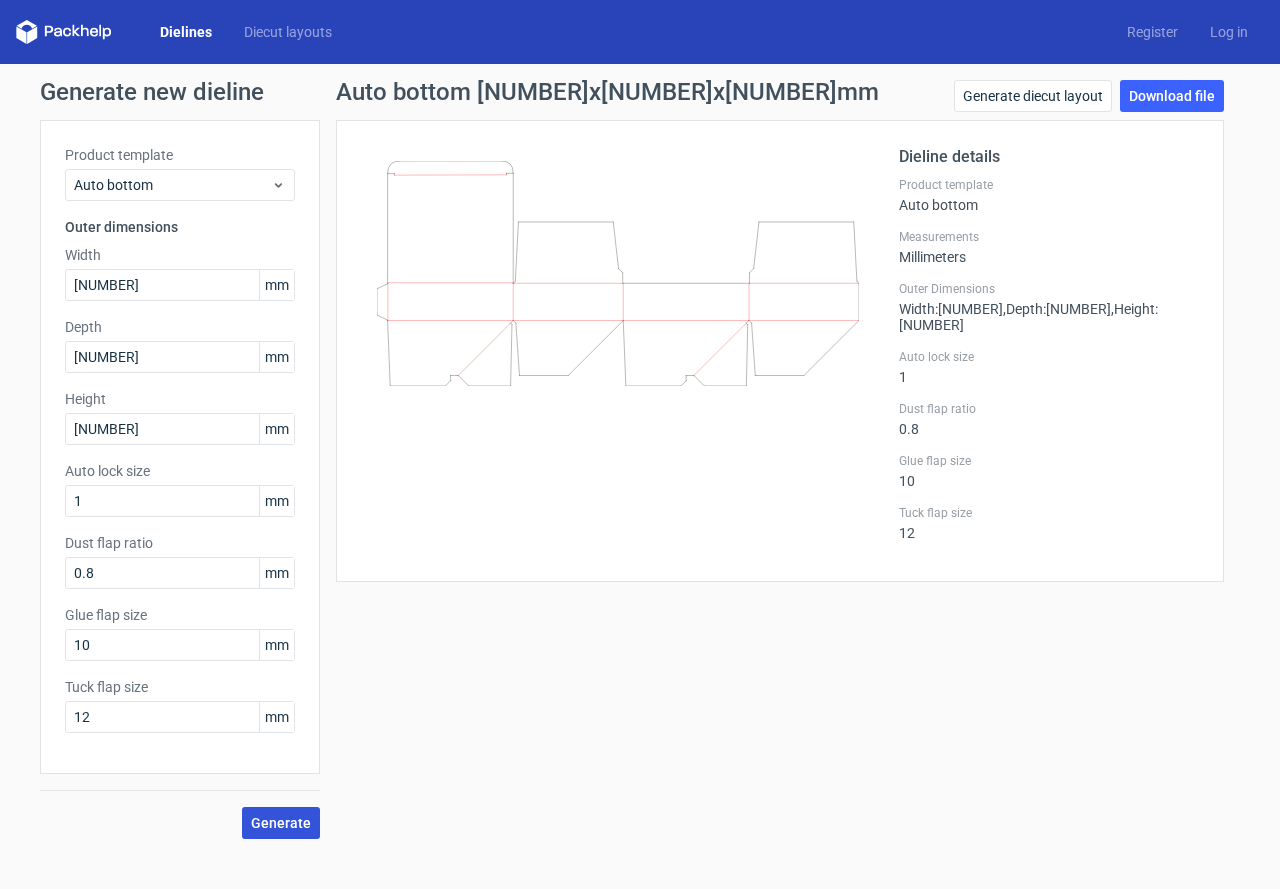 click on "Generate" at bounding box center [281, 823] 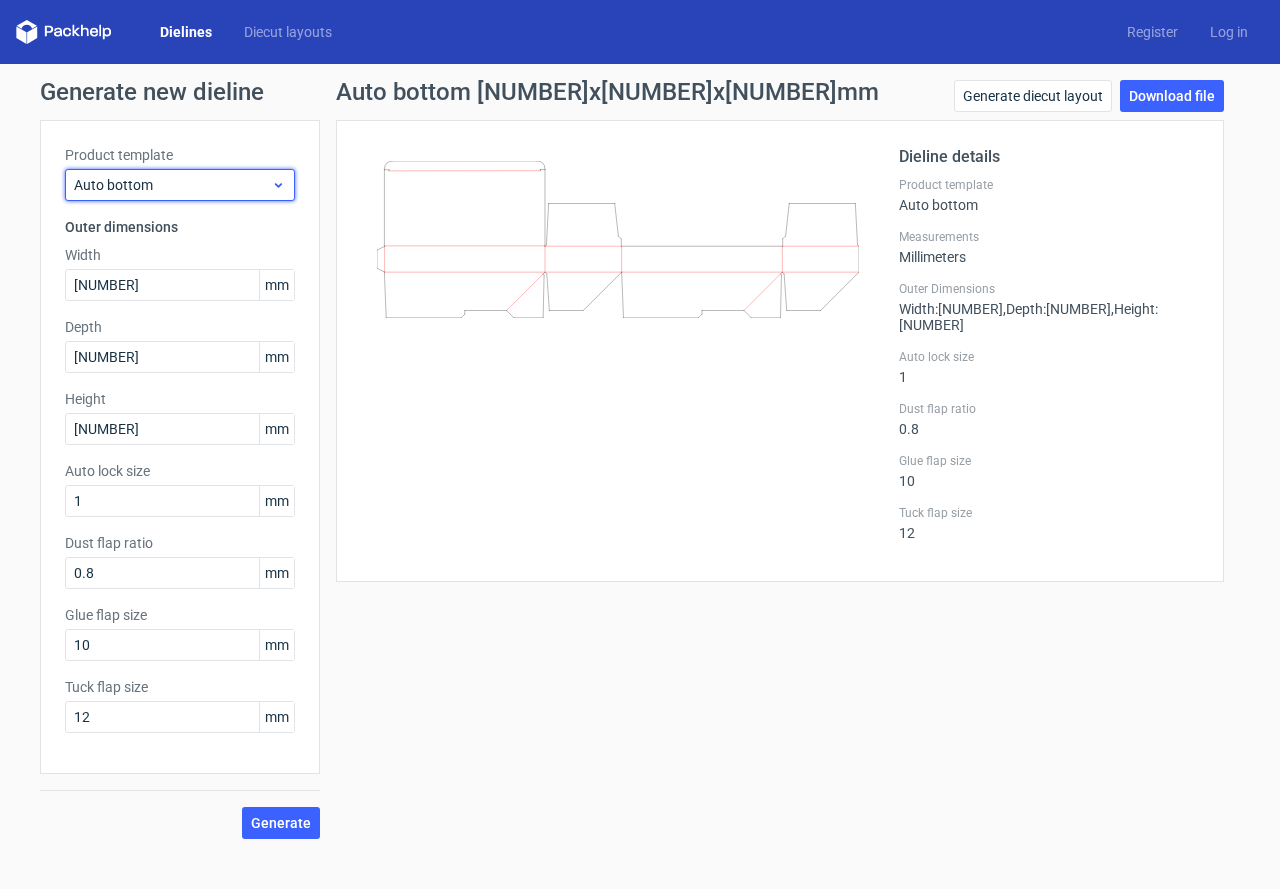 click on "Auto bottom" at bounding box center [172, 185] 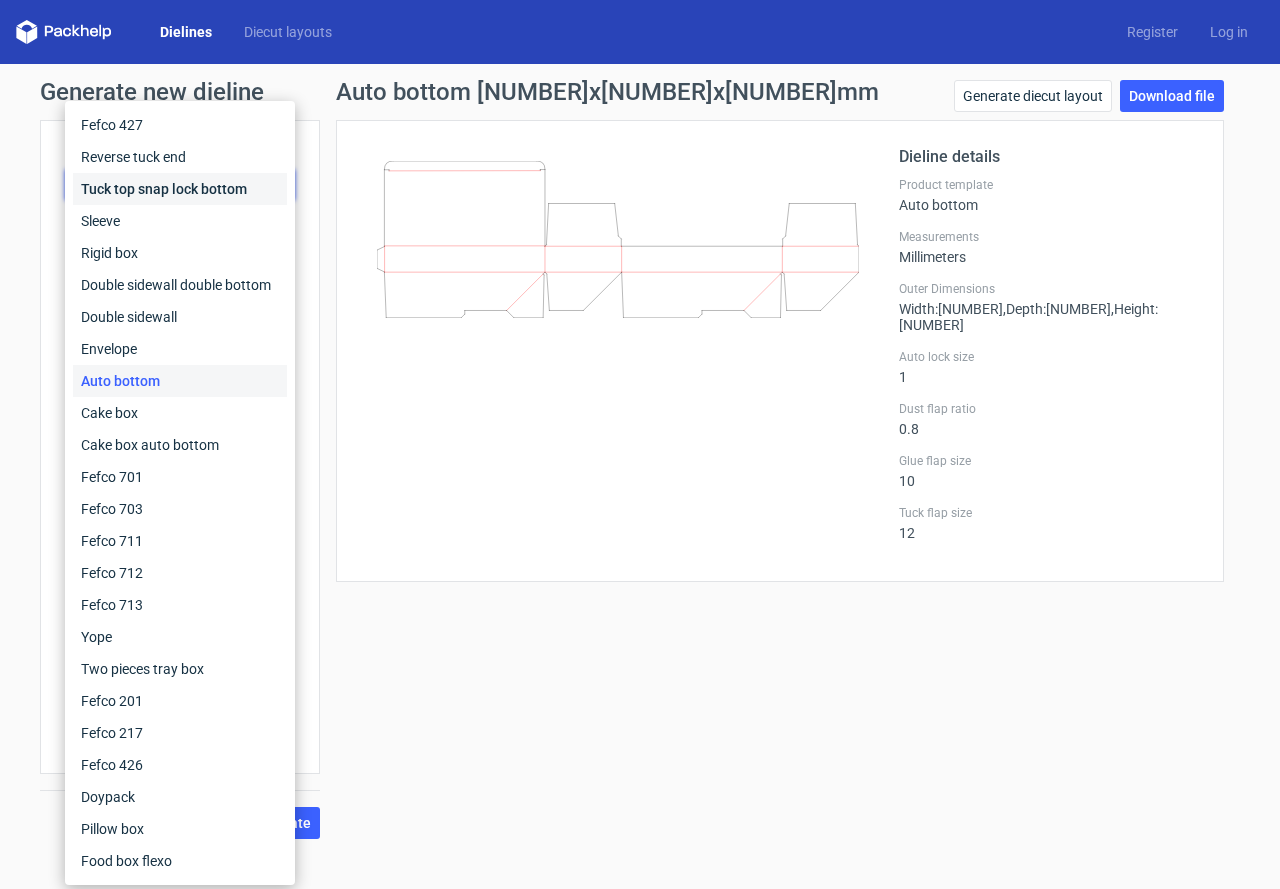click on "Tuck top snap lock bottom" at bounding box center (180, 189) 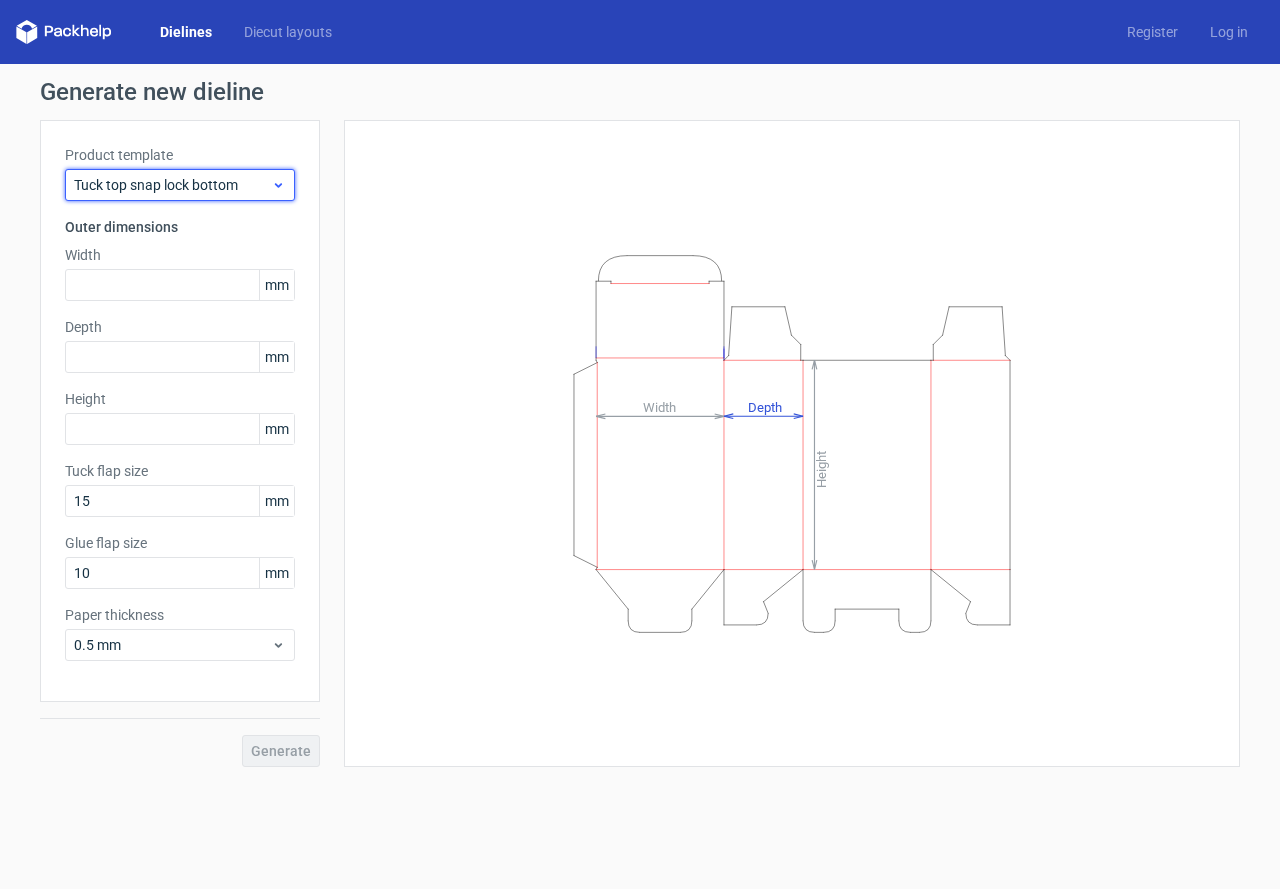 click on "Tuck top snap lock bottom" at bounding box center [172, 185] 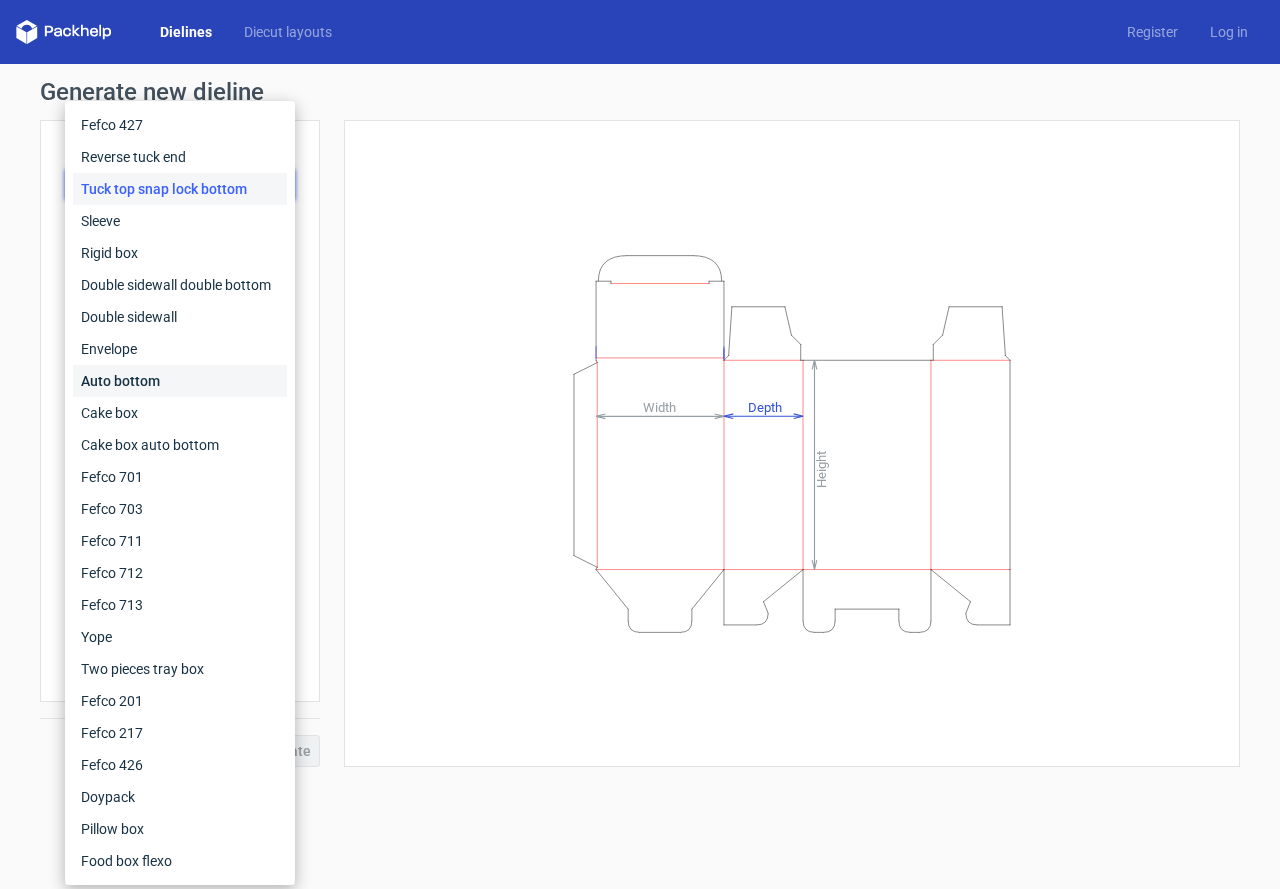 click on "Auto bottom" at bounding box center (180, 381) 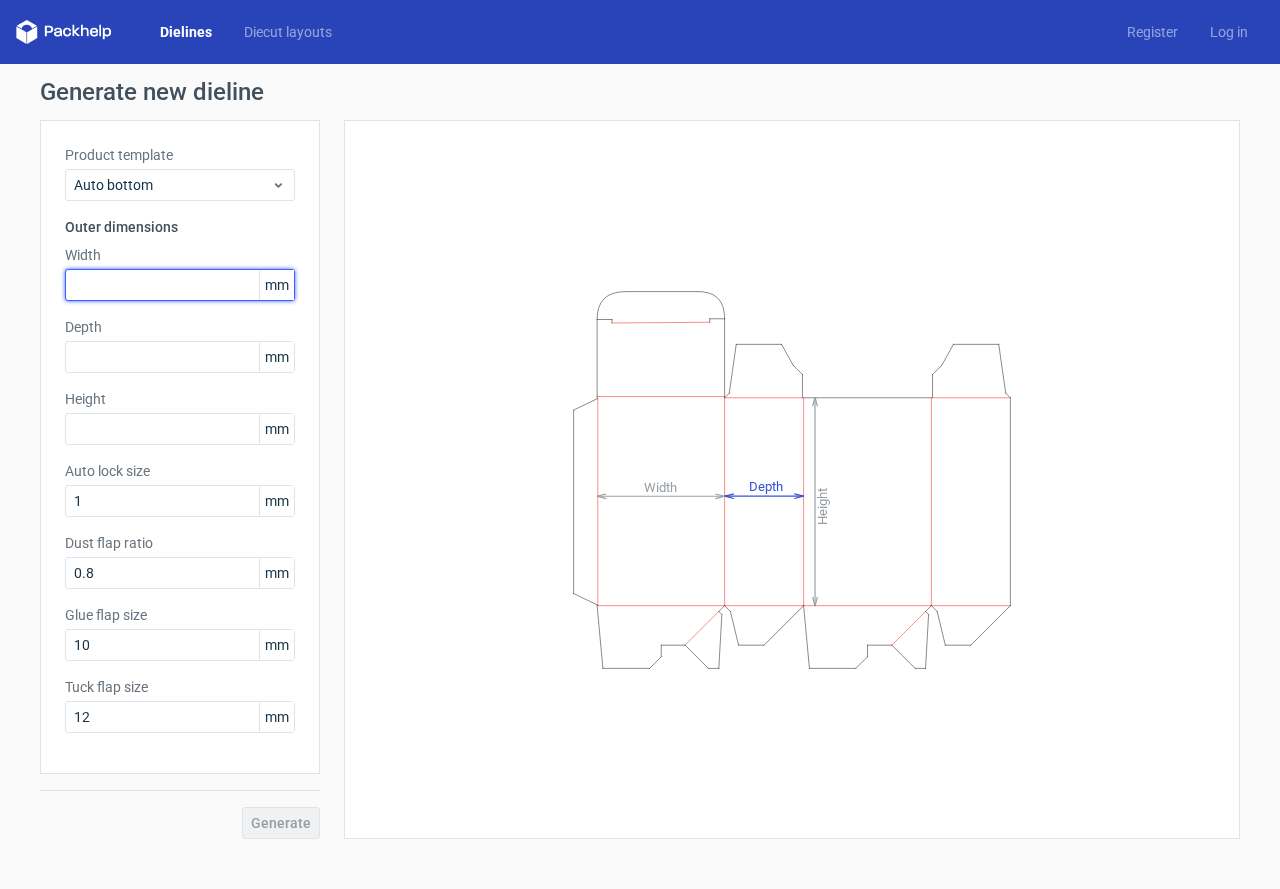 click at bounding box center [180, 285] 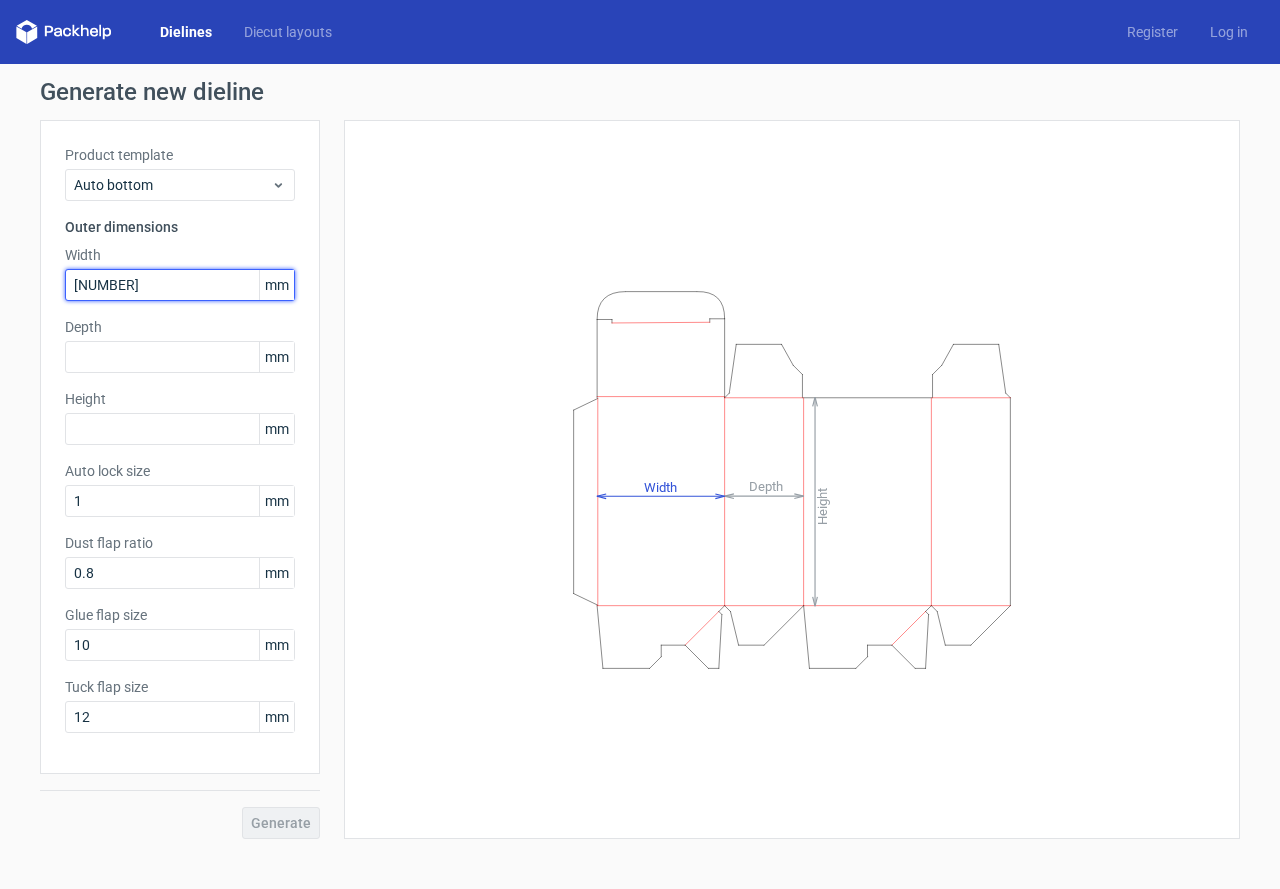 type on "[NUMBER]" 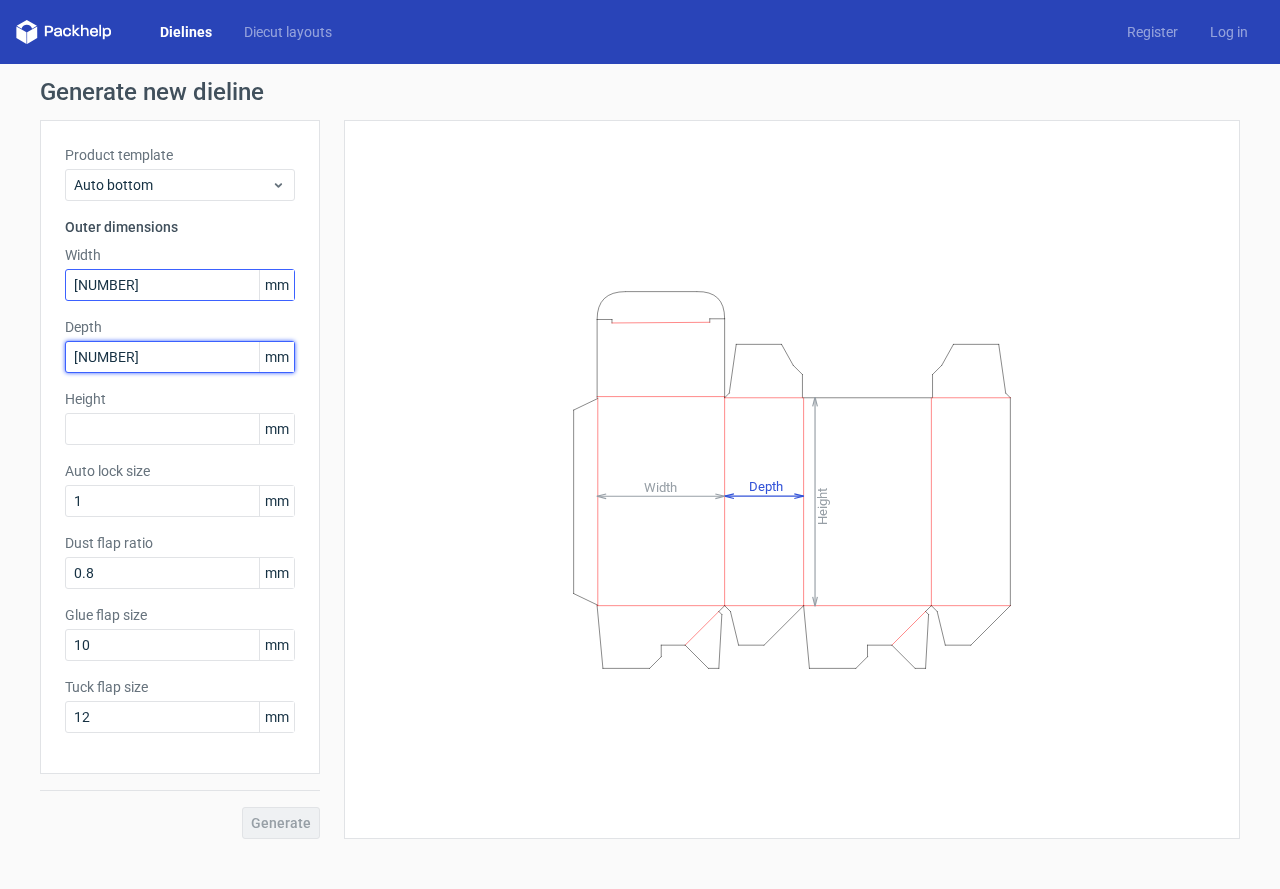 type on "[NUMBER]" 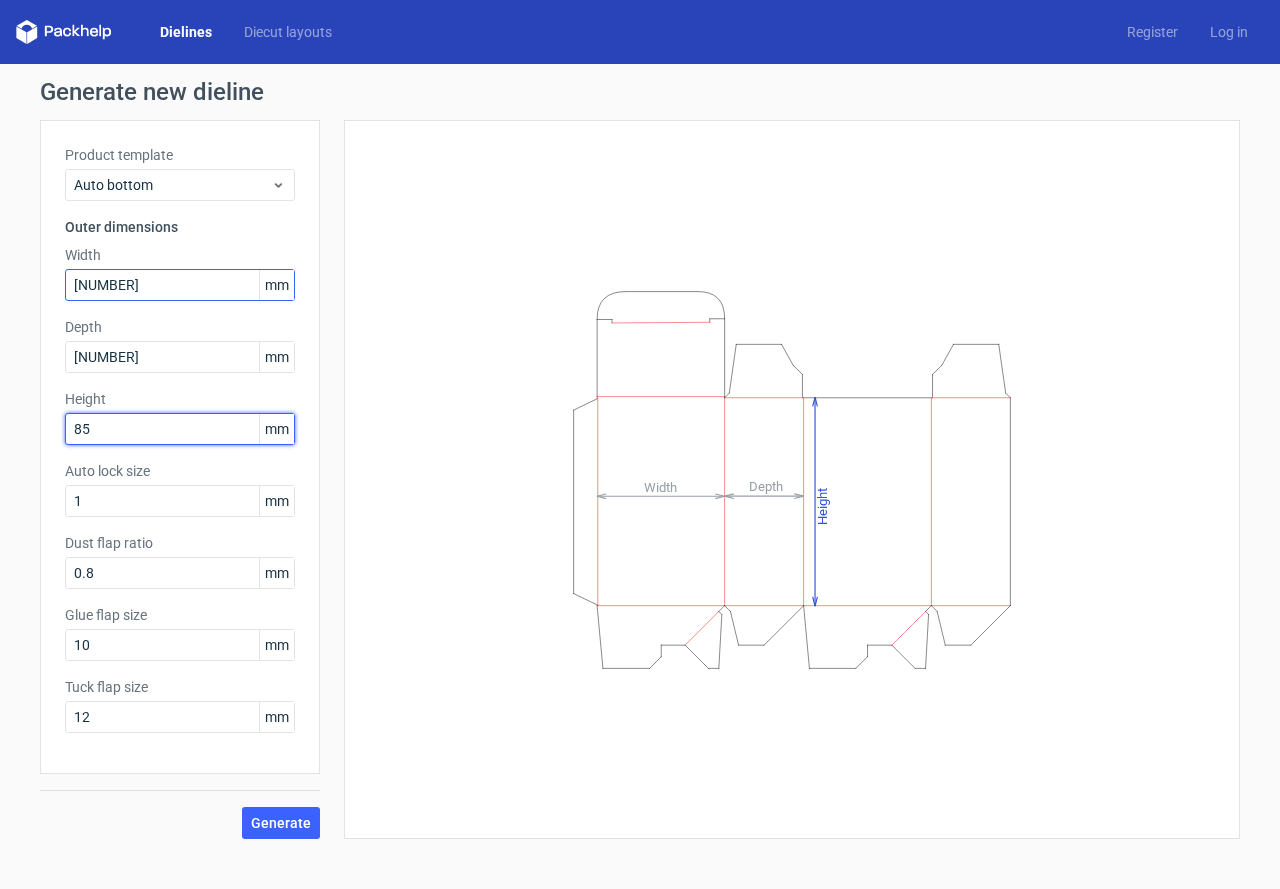 click on "Generate" at bounding box center (281, 823) 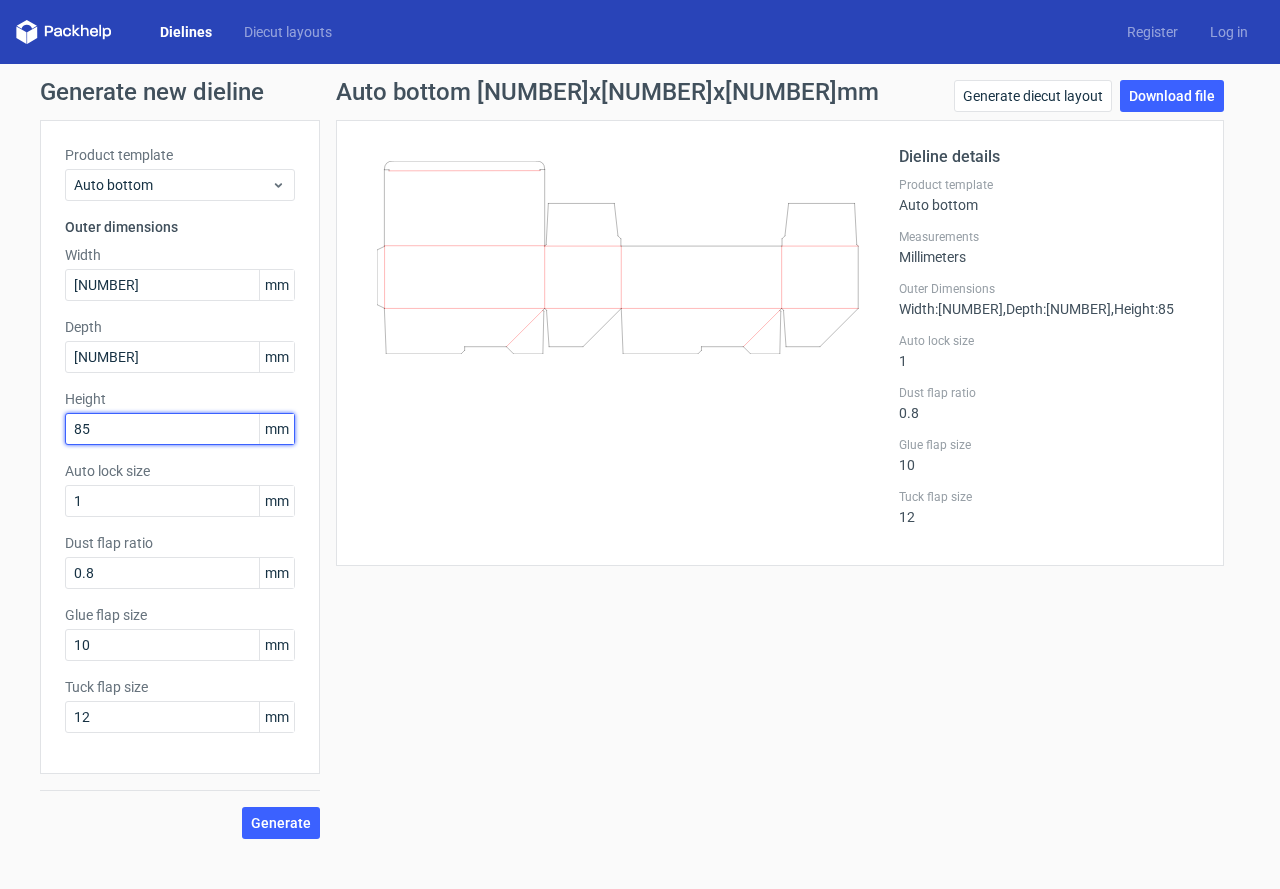 drag, startPoint x: 46, startPoint y: 431, endPoint x: 0, endPoint y: 431, distance: 46 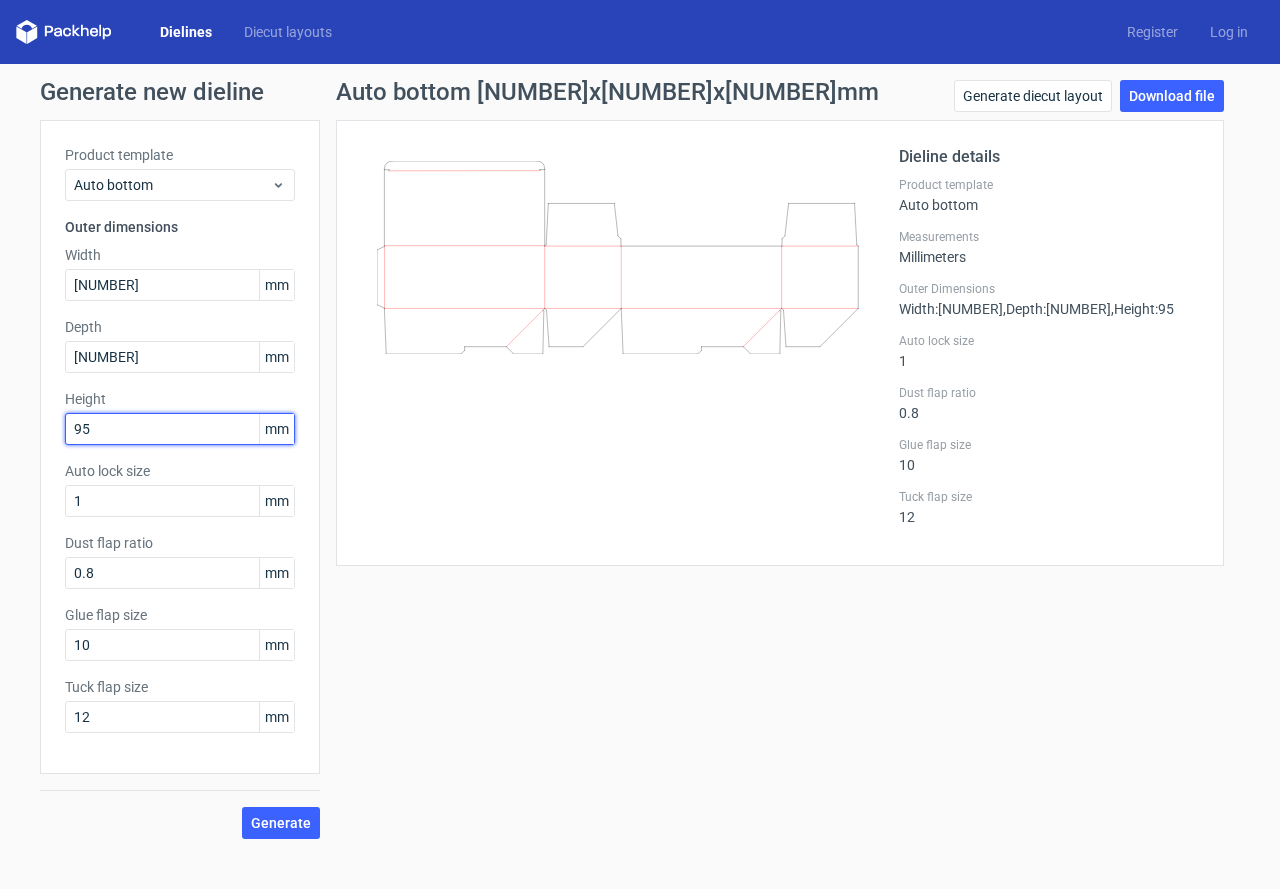 type on "95" 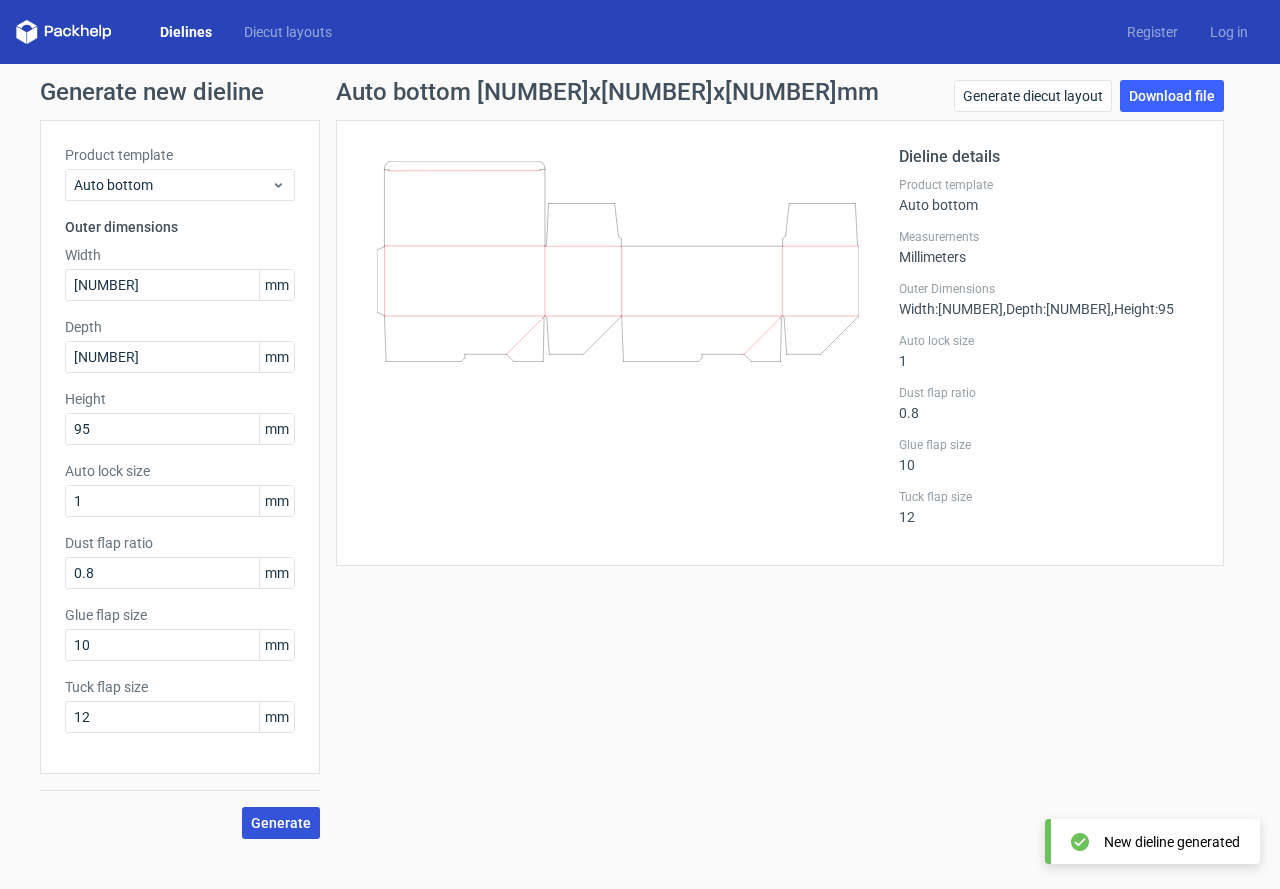 click on "Generate" at bounding box center [281, 823] 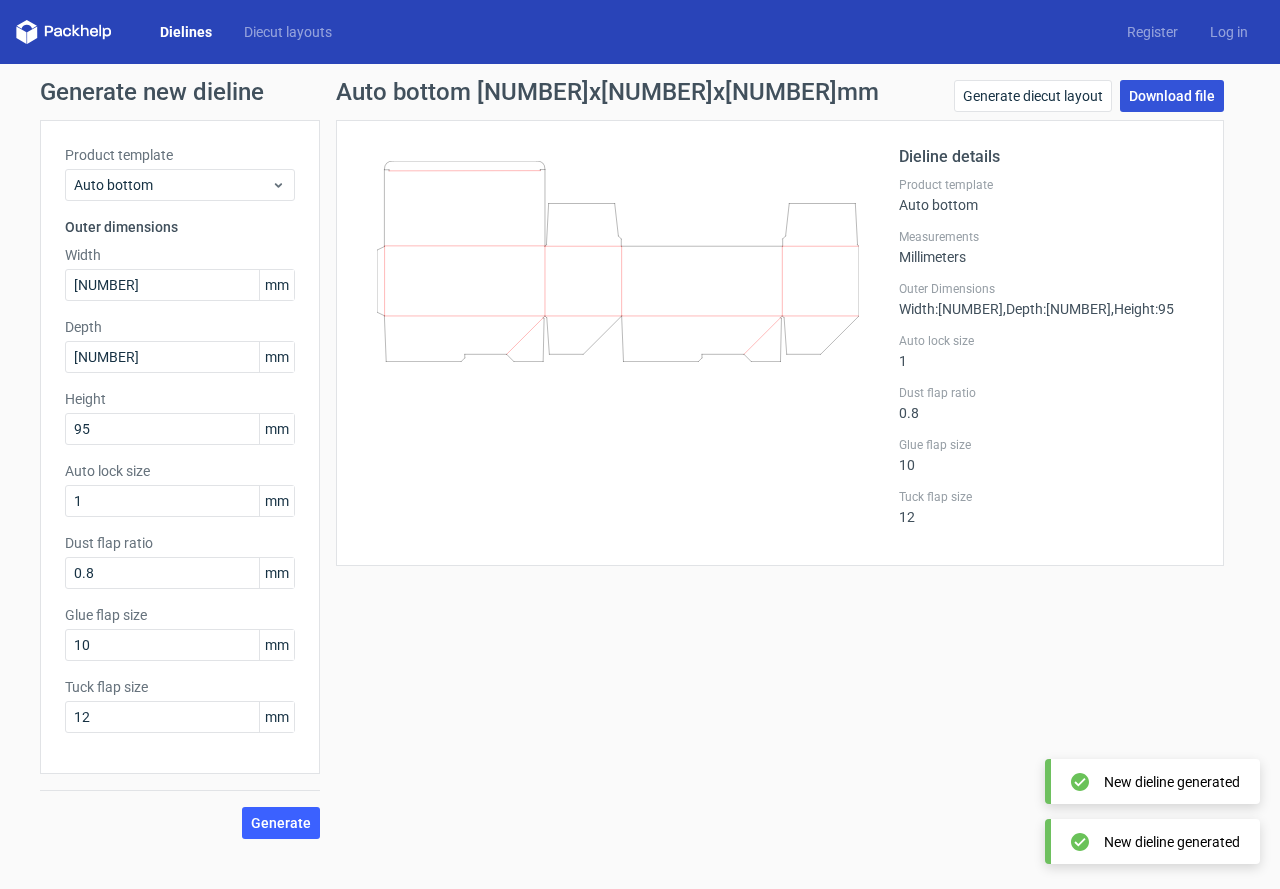 click on "Download file" at bounding box center [1172, 96] 